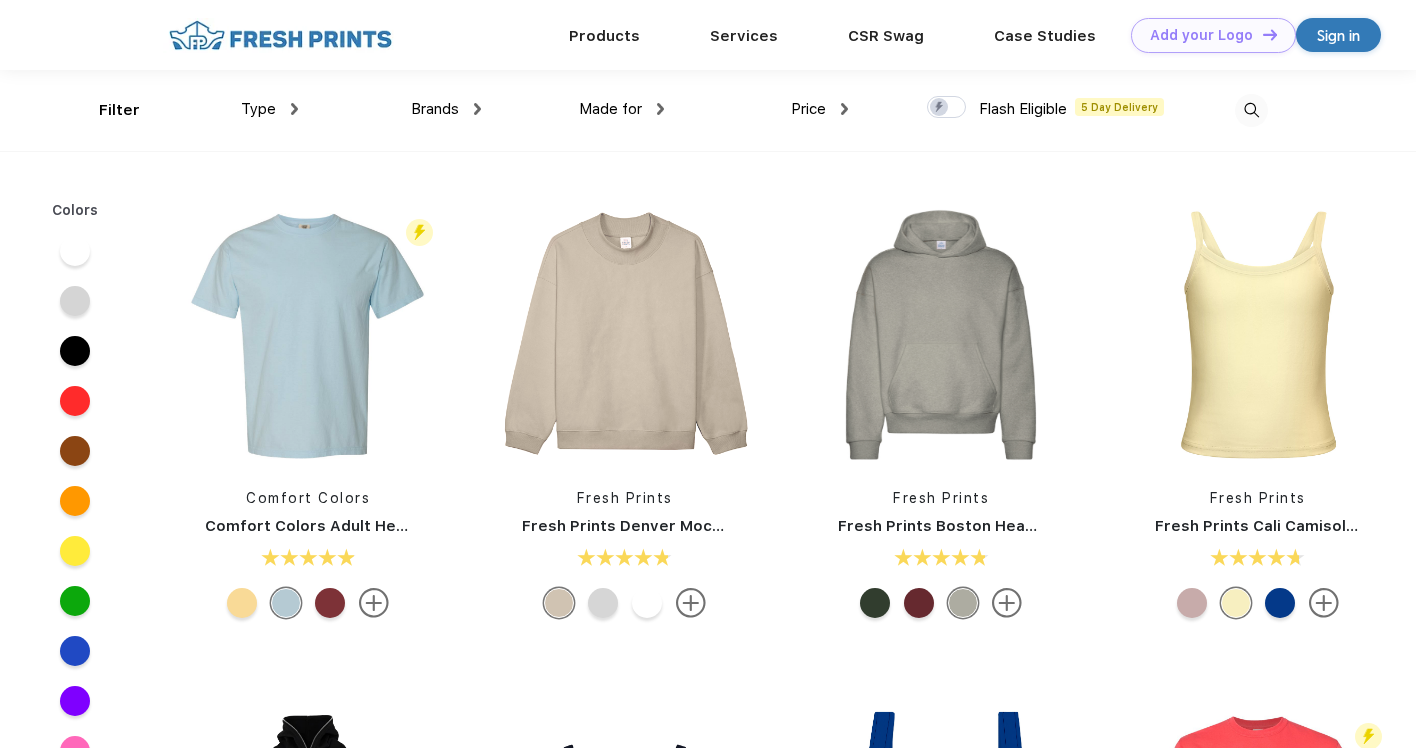 scroll, scrollTop: 0, scrollLeft: 0, axis: both 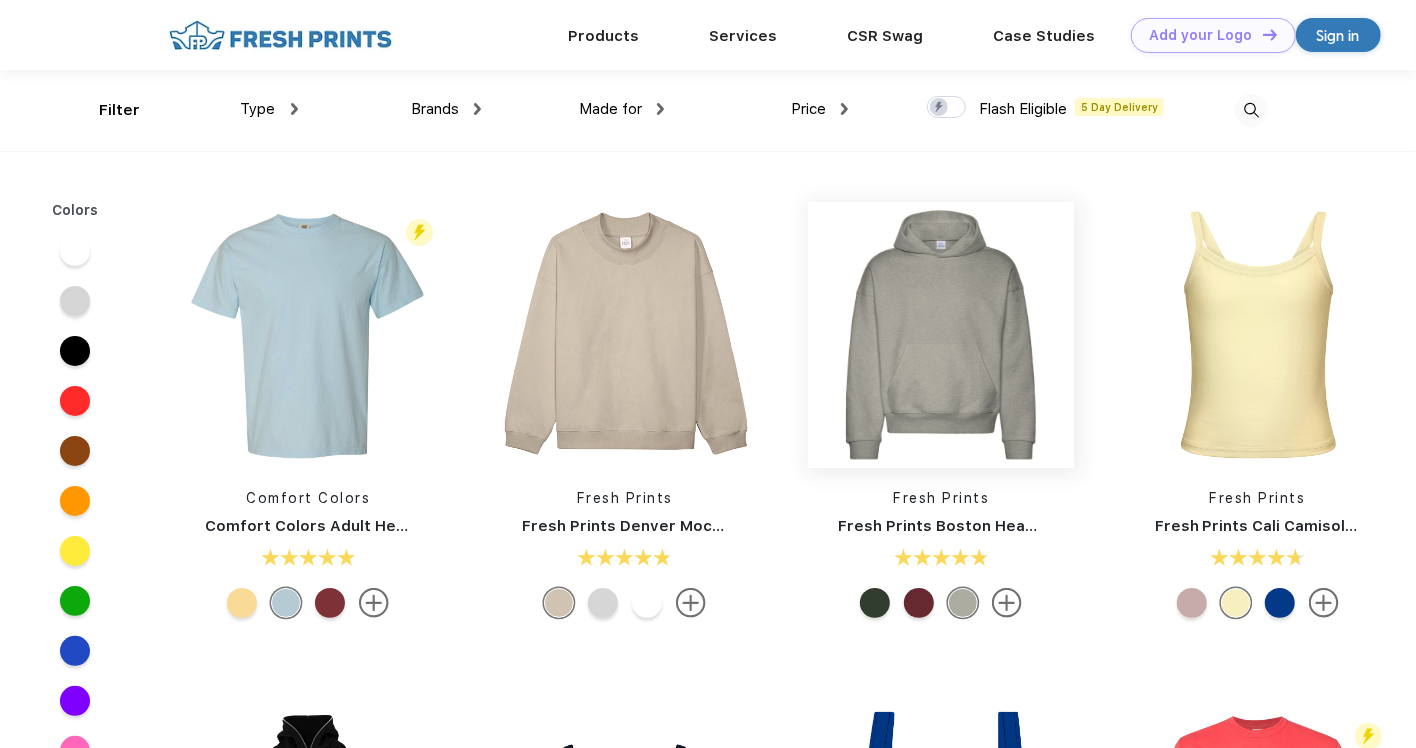 click at bounding box center [941, 335] 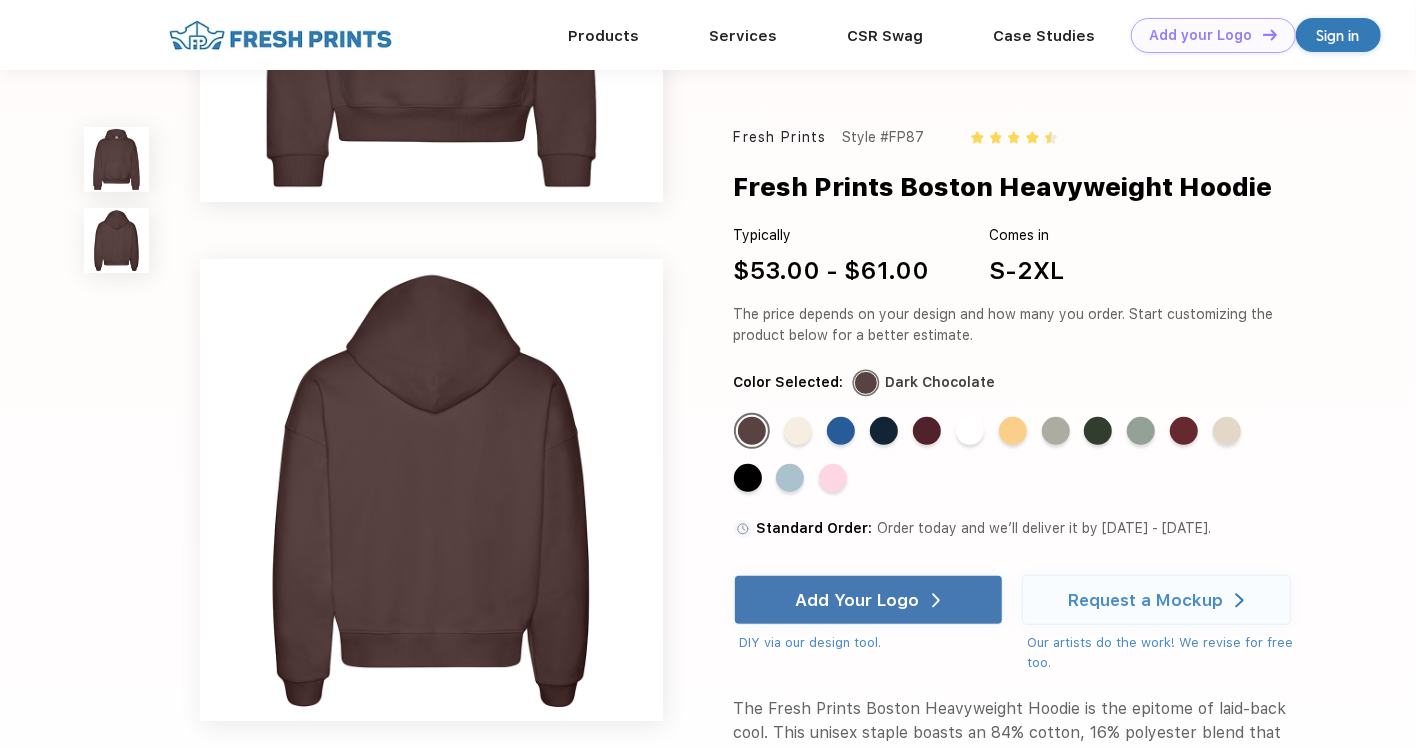 scroll, scrollTop: 0, scrollLeft: 0, axis: both 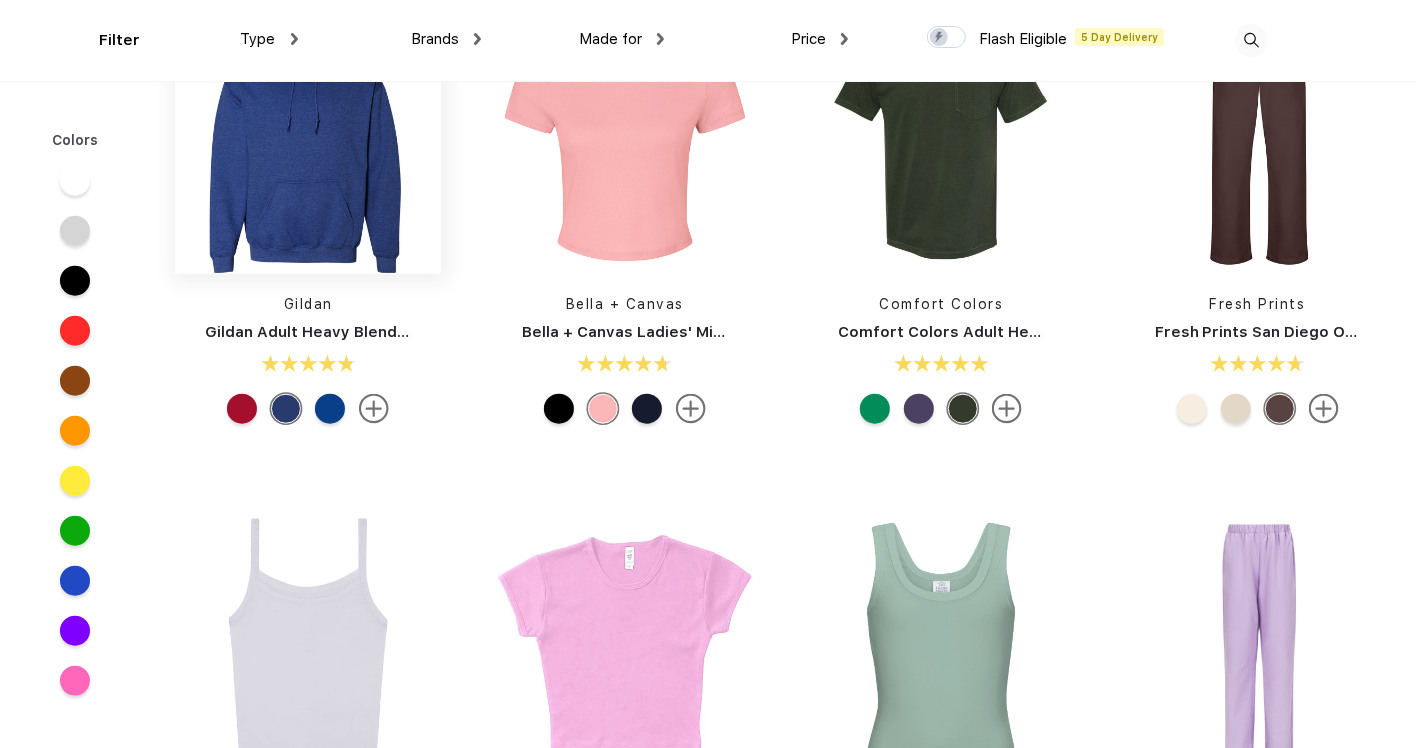 click at bounding box center [308, 141] 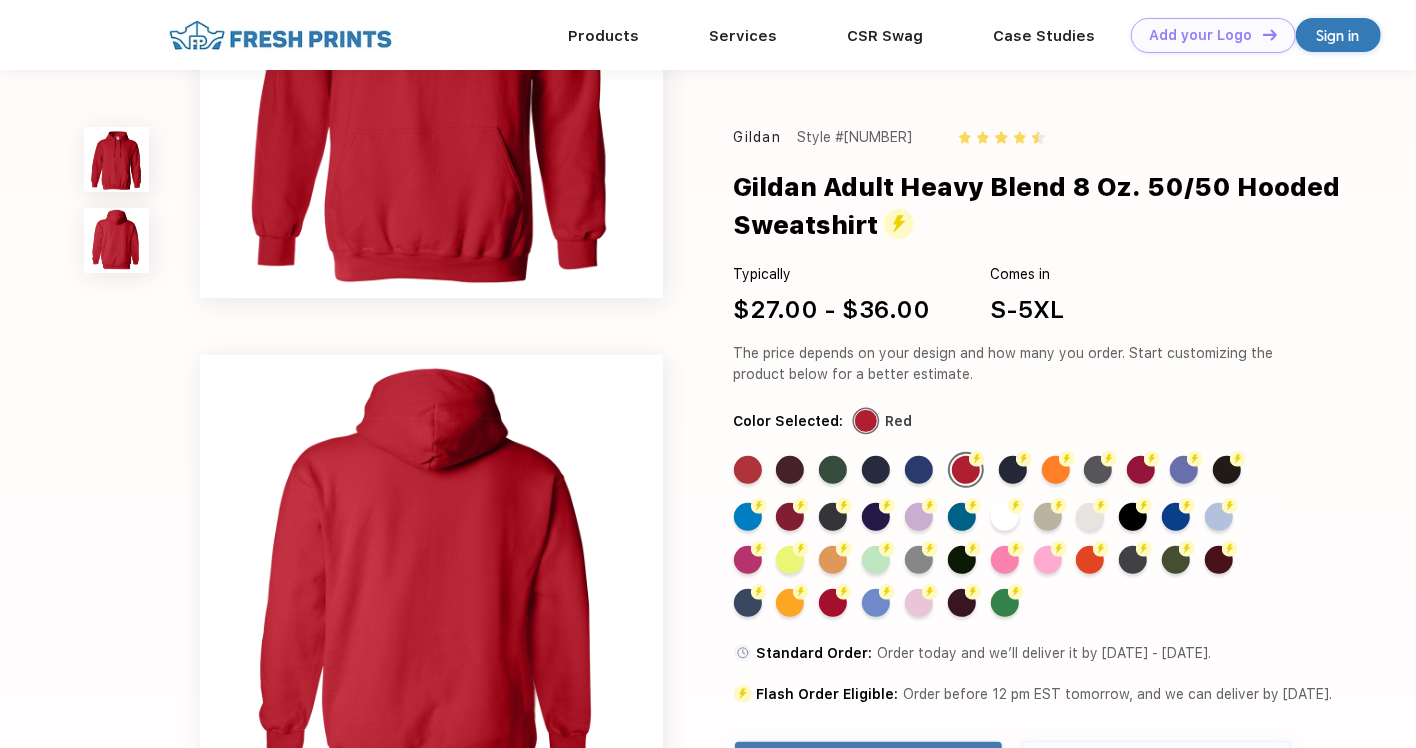 scroll, scrollTop: 0, scrollLeft: 0, axis: both 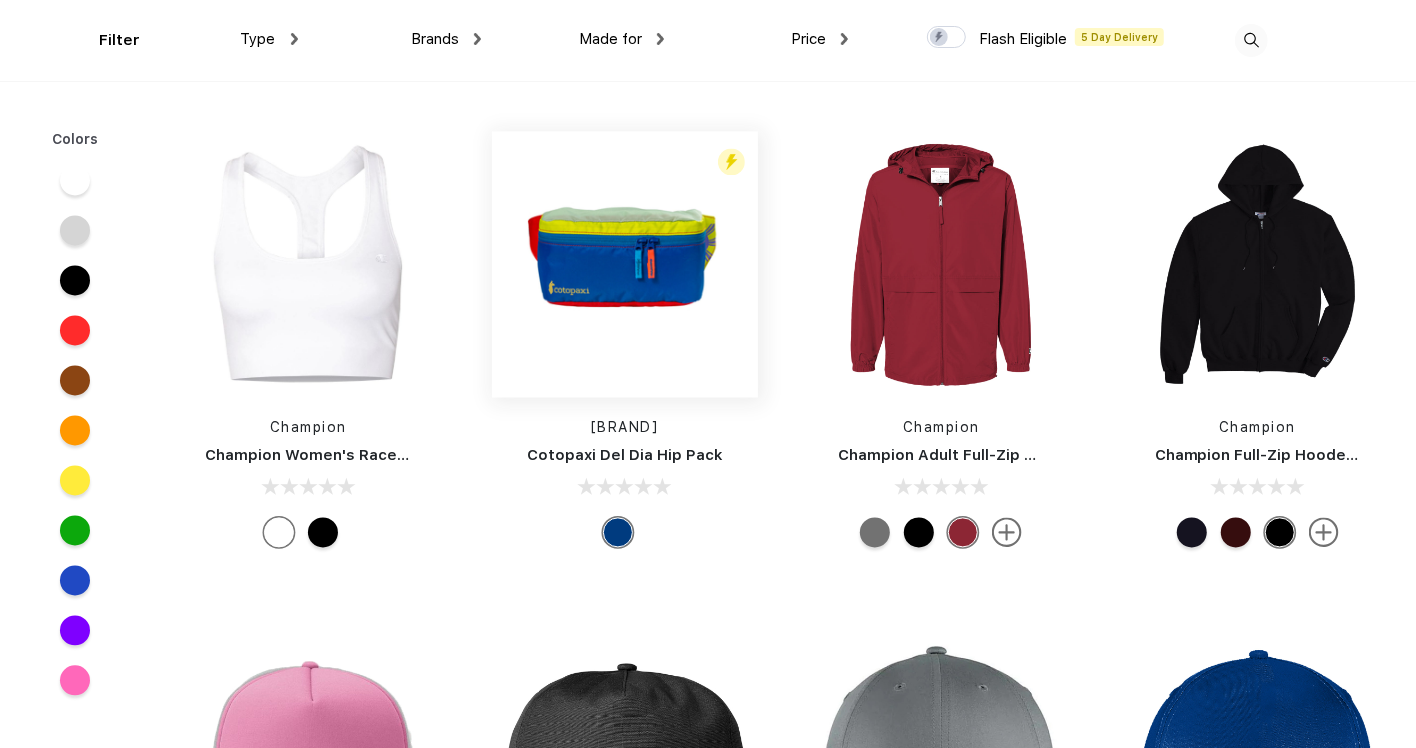 click at bounding box center (625, 265) 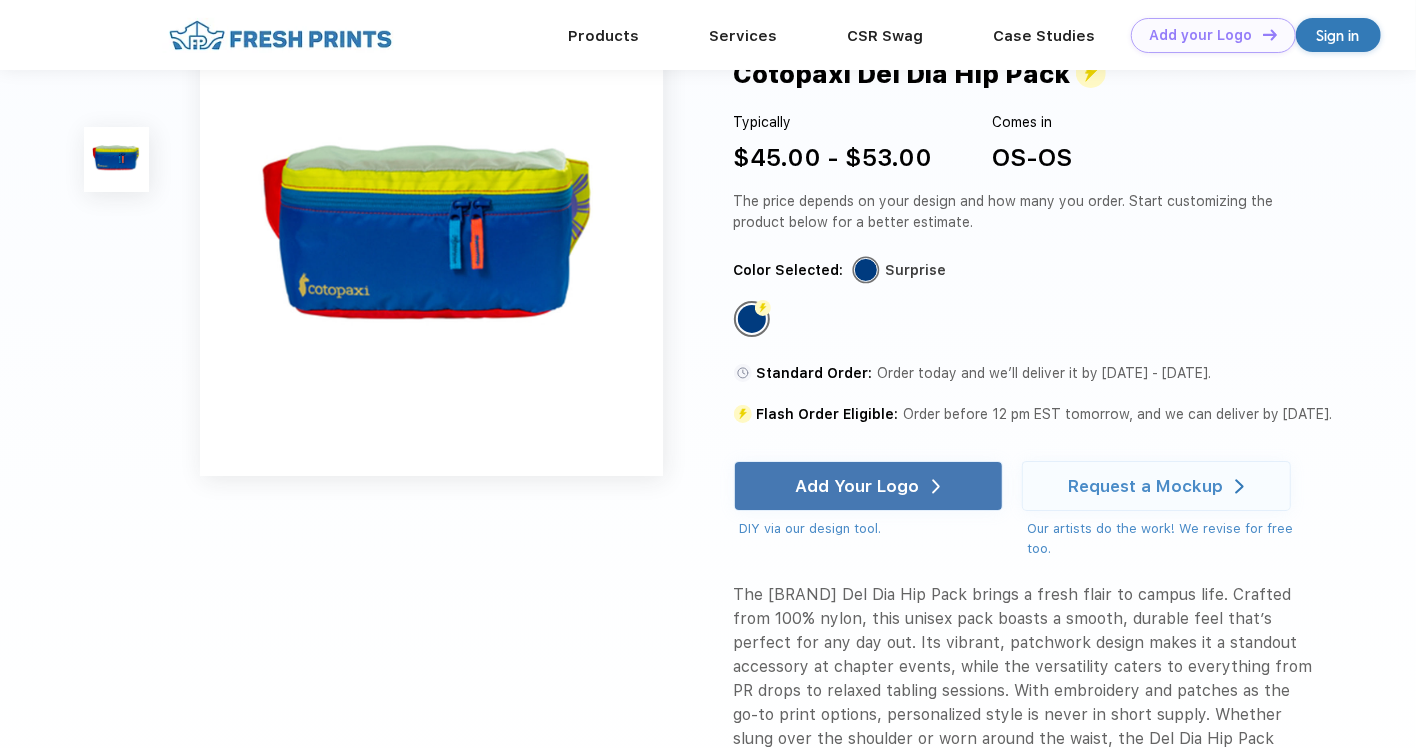 scroll, scrollTop: 0, scrollLeft: 0, axis: both 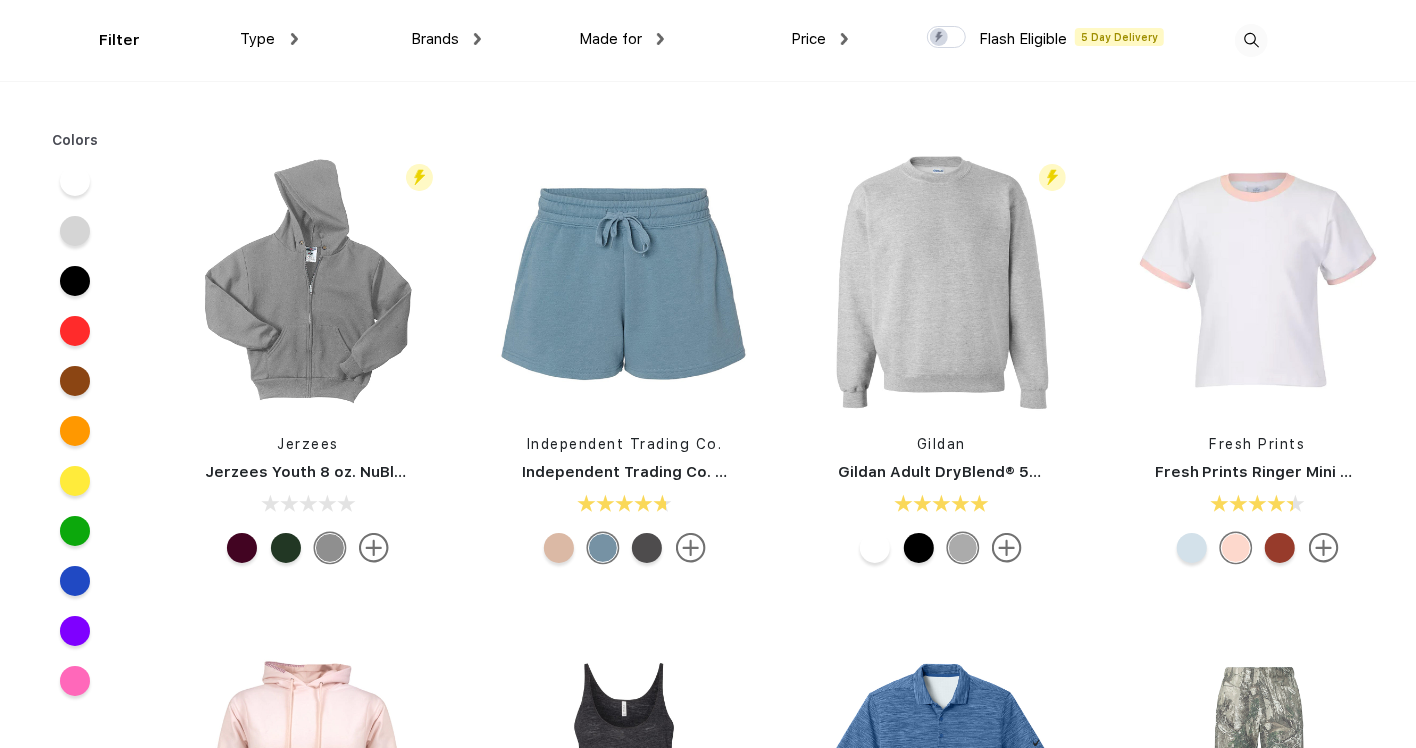 click on "Type" at bounding box center (269, 39) 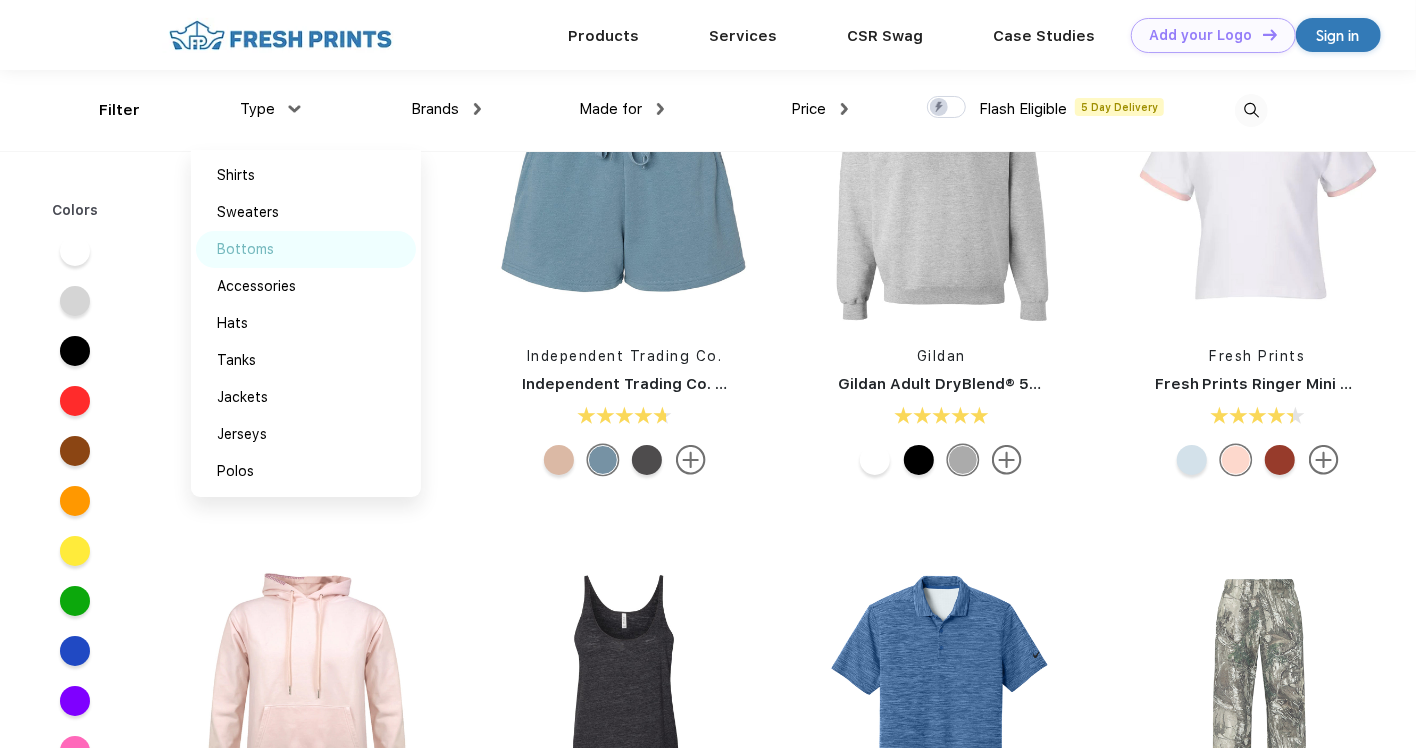 scroll, scrollTop: 14097, scrollLeft: 0, axis: vertical 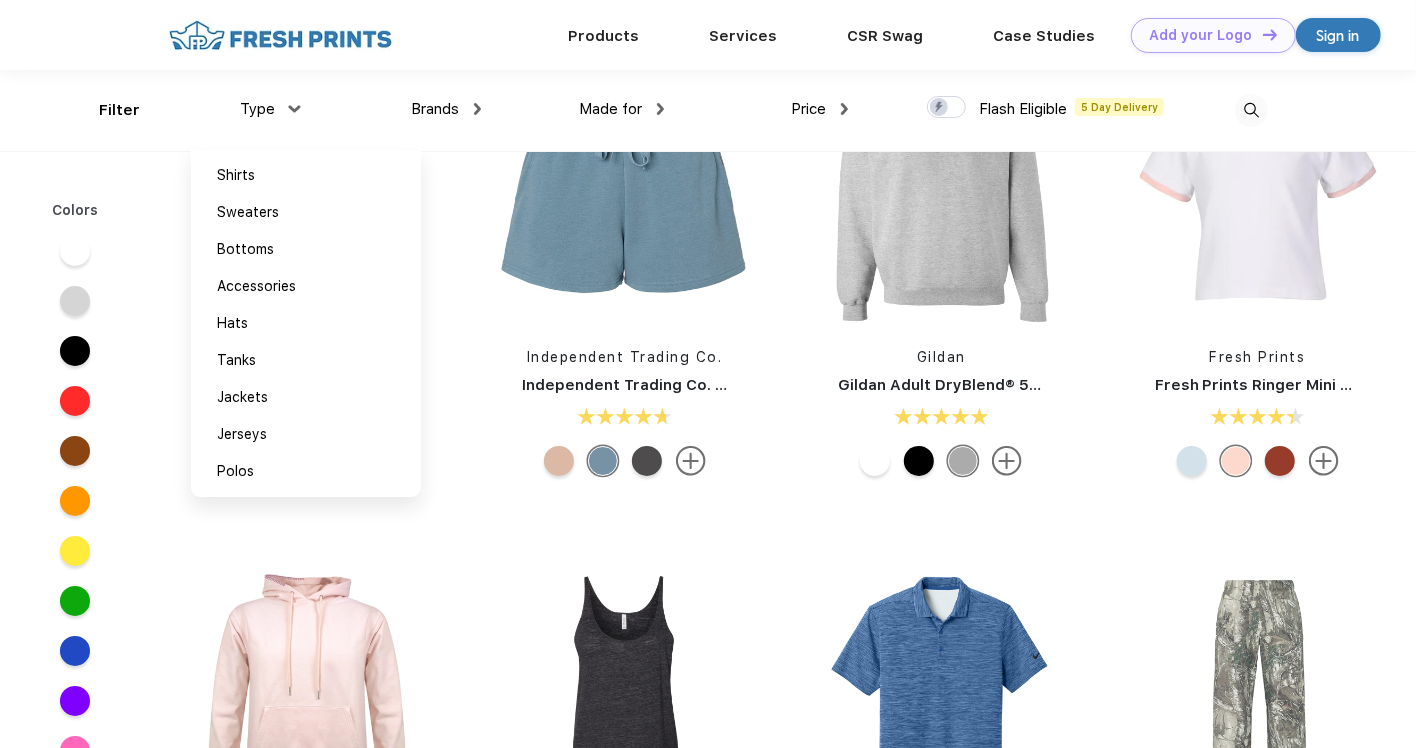 click at bounding box center (477, 109) 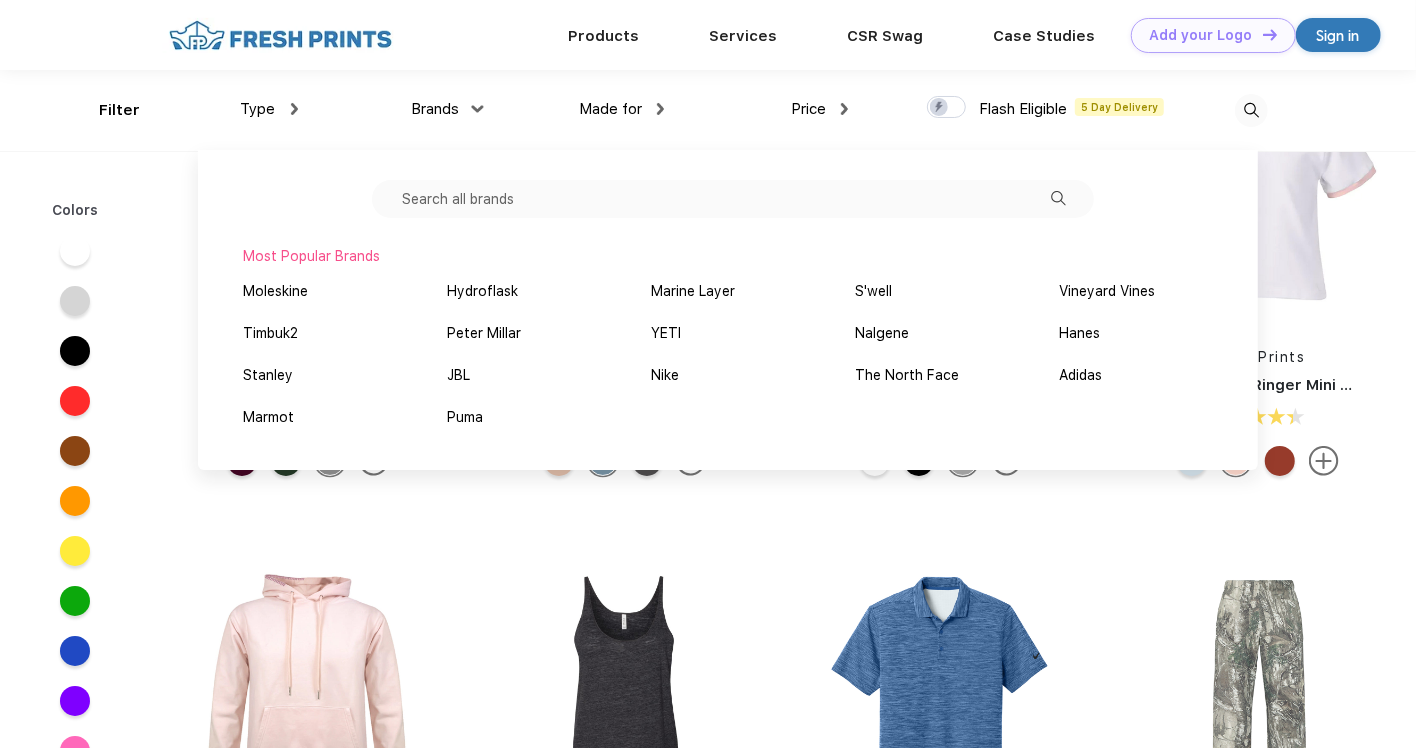 click on "Made for" at bounding box center [621, 109] 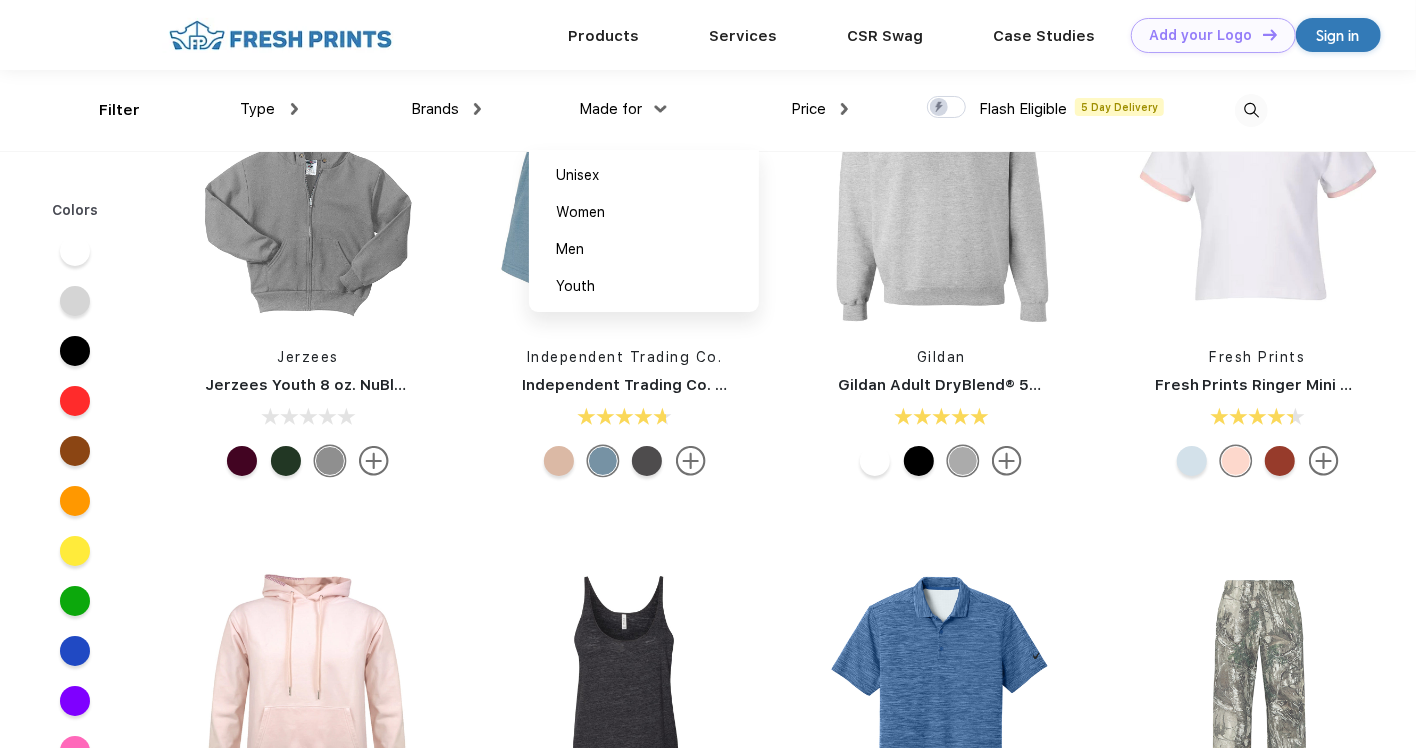 click on "Price" at bounding box center [819, 109] 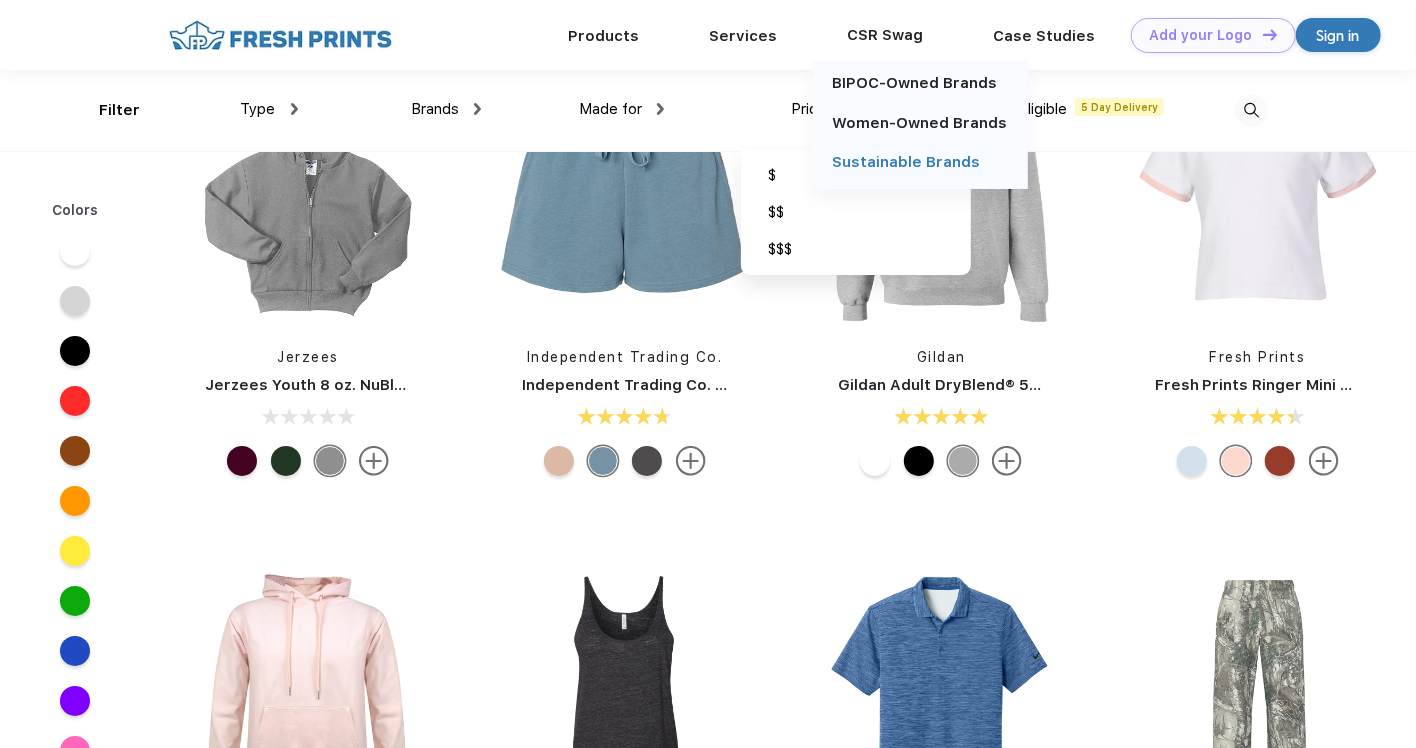 click on "Sustainable Brands" at bounding box center (907, 162) 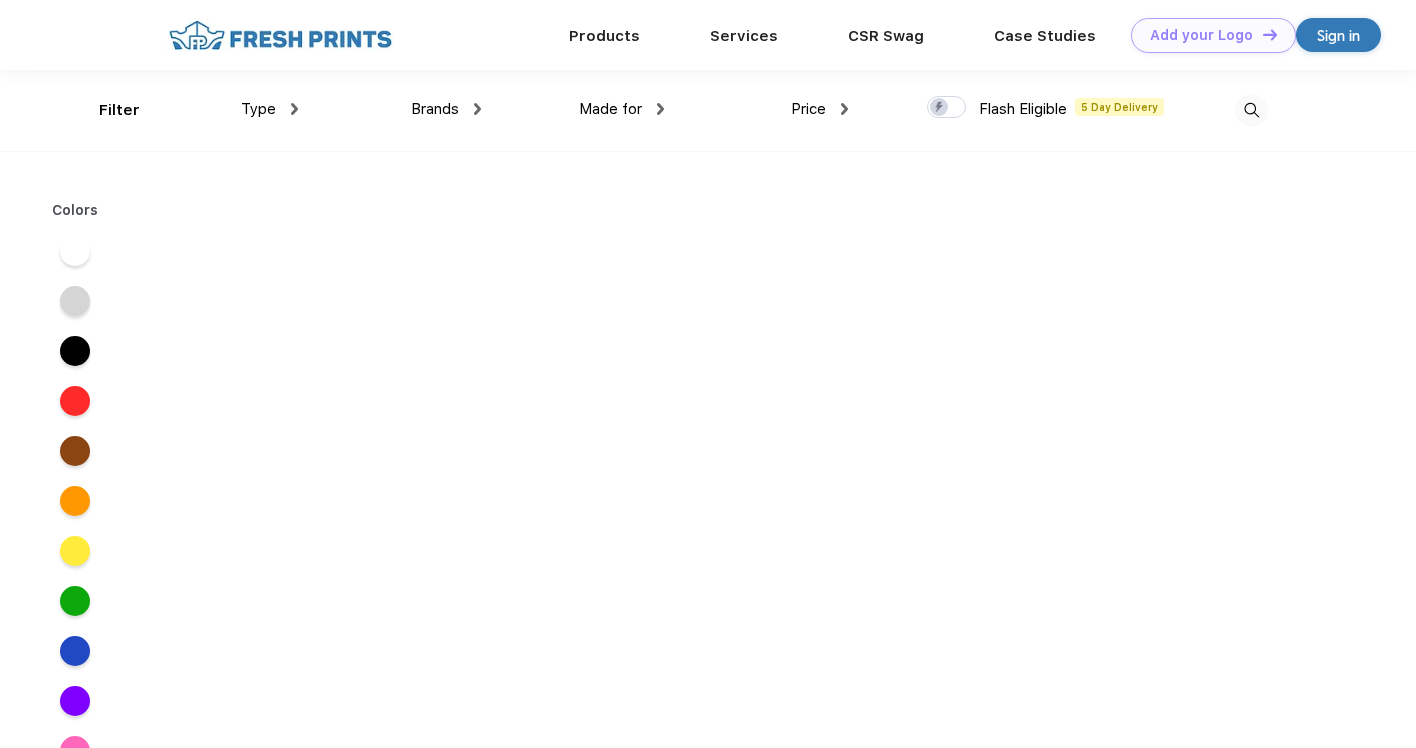 scroll, scrollTop: 0, scrollLeft: 0, axis: both 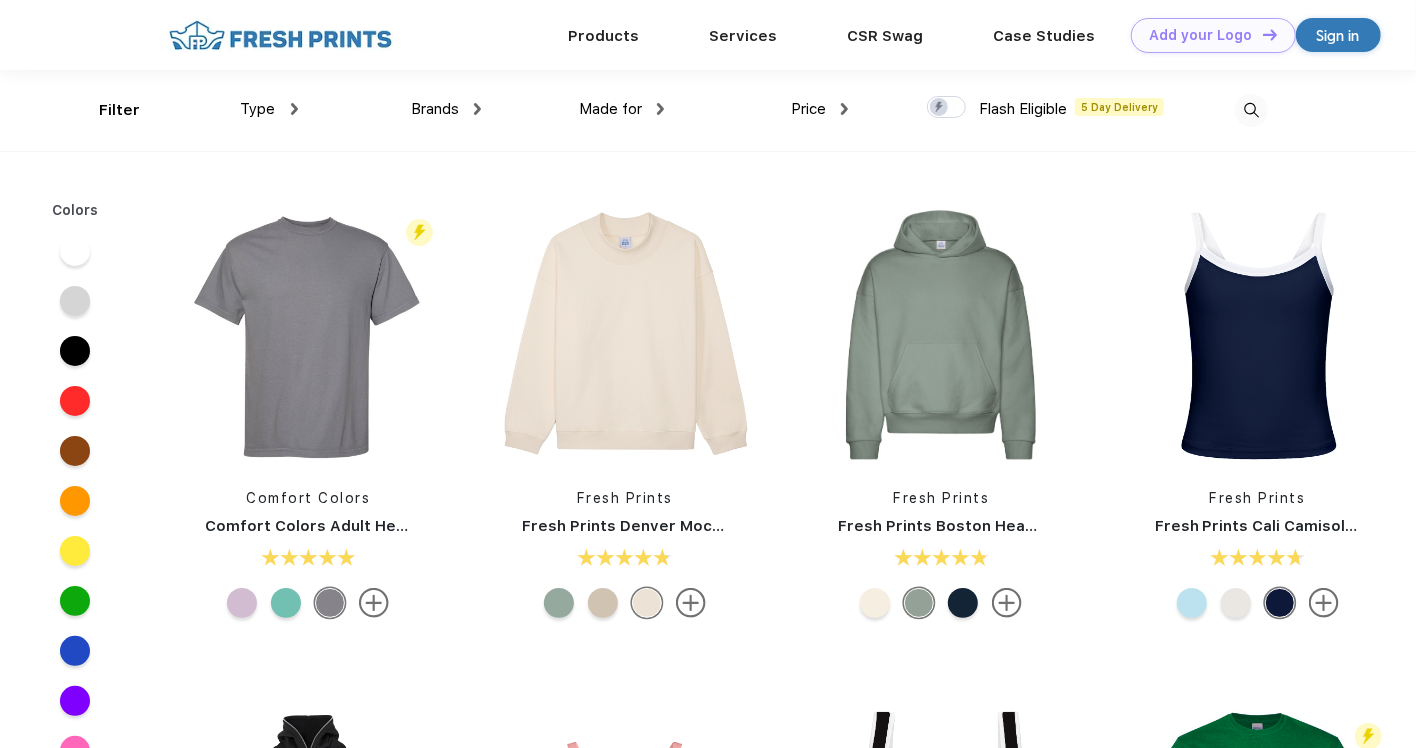 click on "Brands Most Popular Brands  Moleskine   Hydroflask   Marine Layer   S'well   Vineyard Vines   Timbuk2   Peter Millar   YETI   Nalgene   Hanes   Stanley   JBL   Nike   The North Face   Adidas   Marmot   Puma" at bounding box center (389, 110) 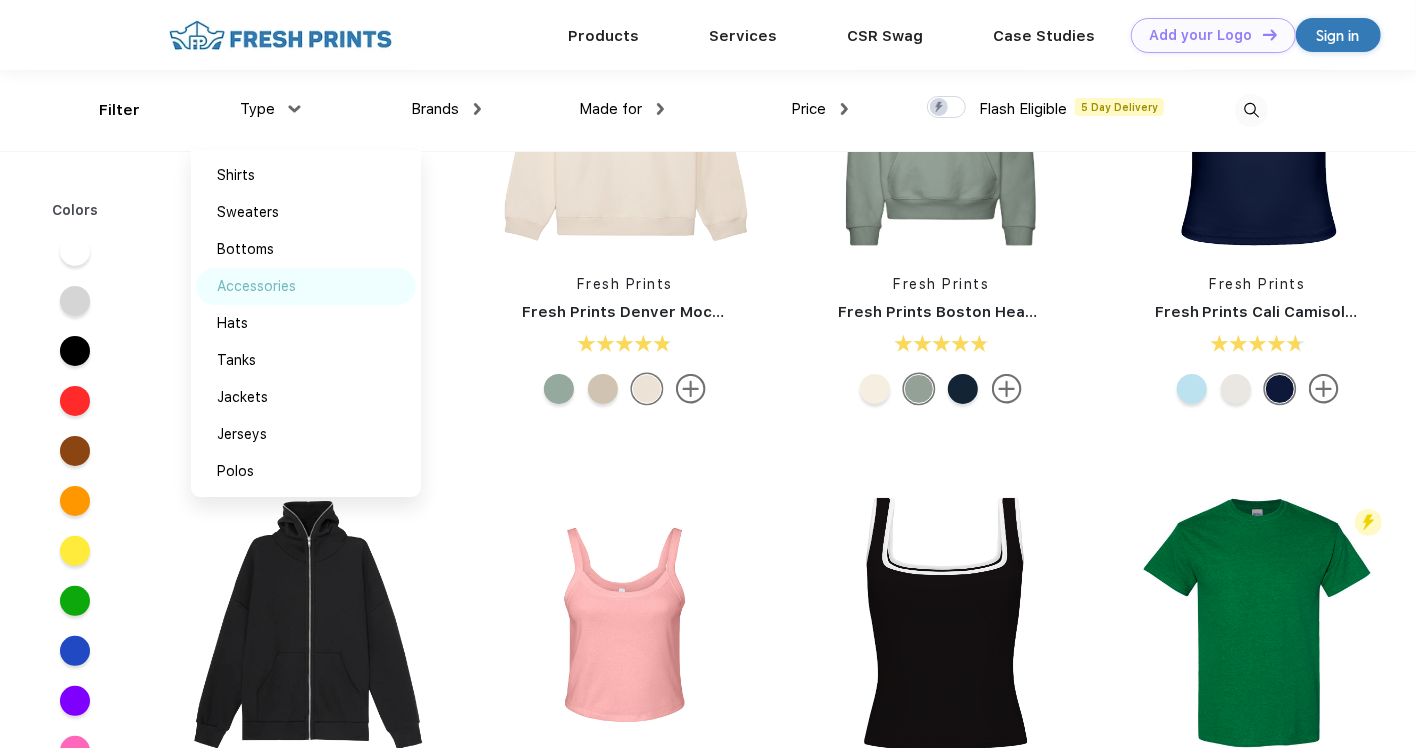 scroll, scrollTop: 0, scrollLeft: 0, axis: both 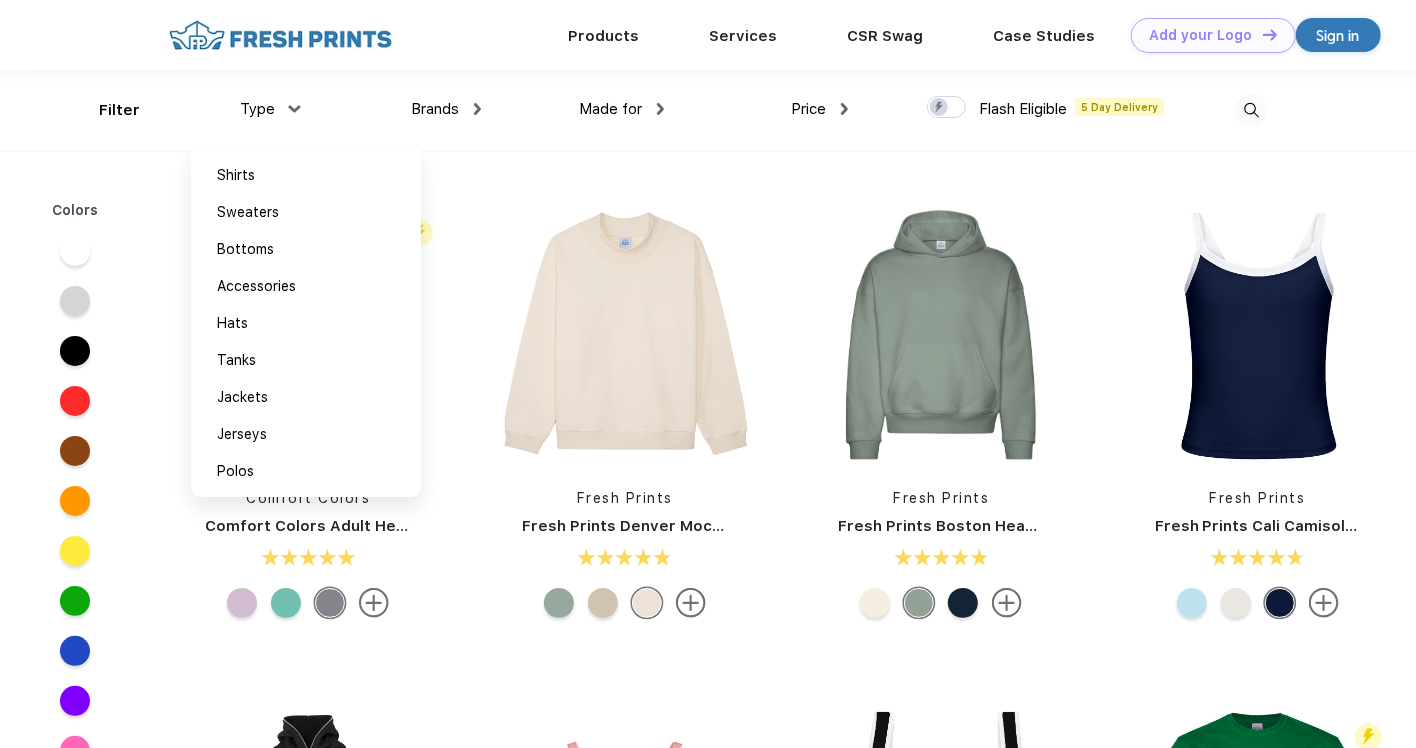 click at bounding box center [280, 35] 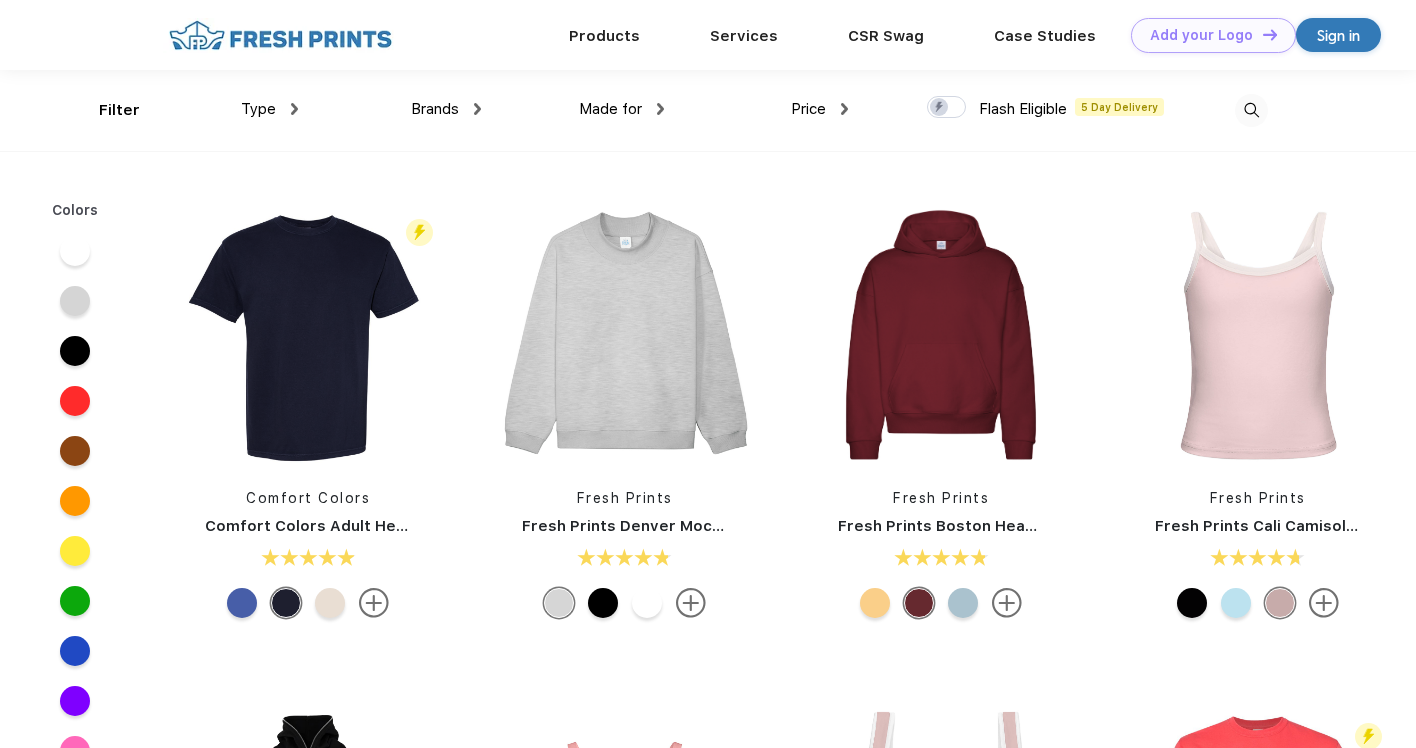 scroll, scrollTop: 0, scrollLeft: 0, axis: both 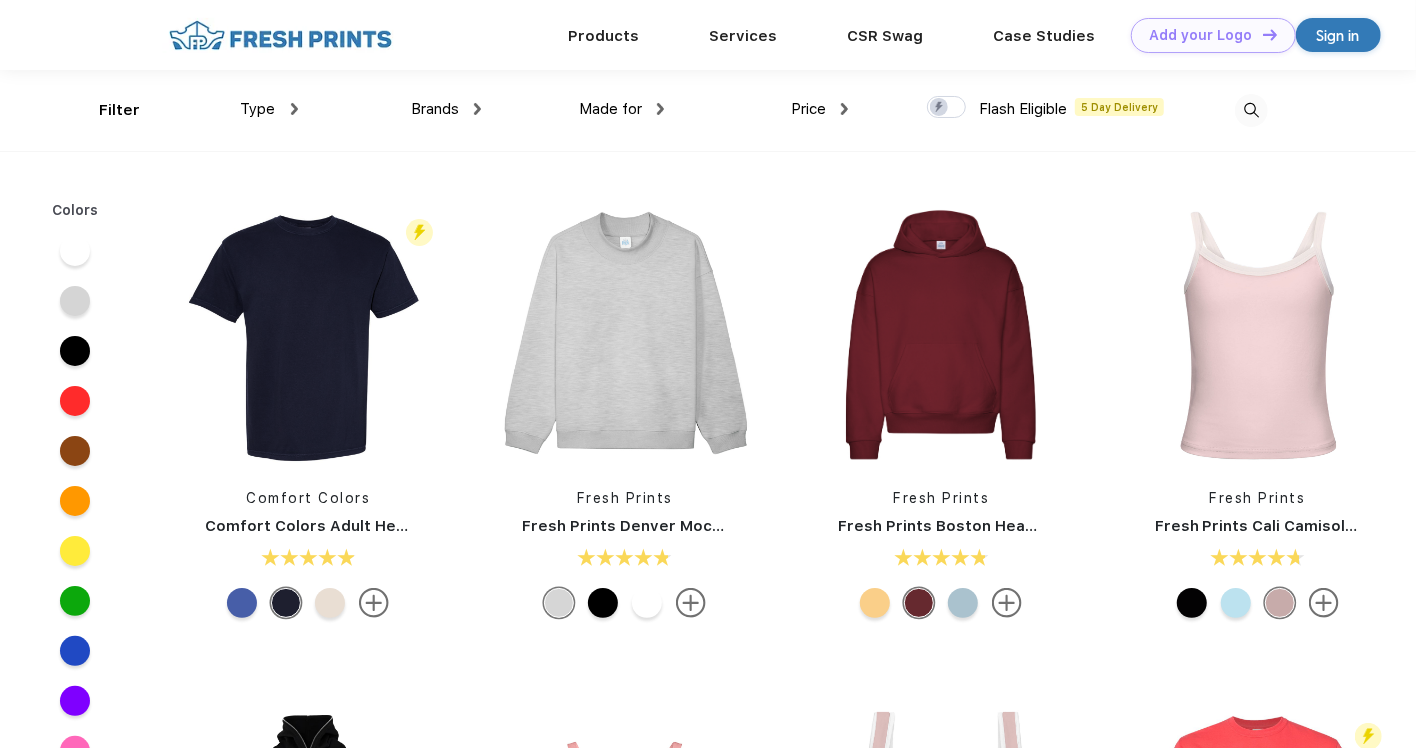 click on "Type" at bounding box center (269, 109) 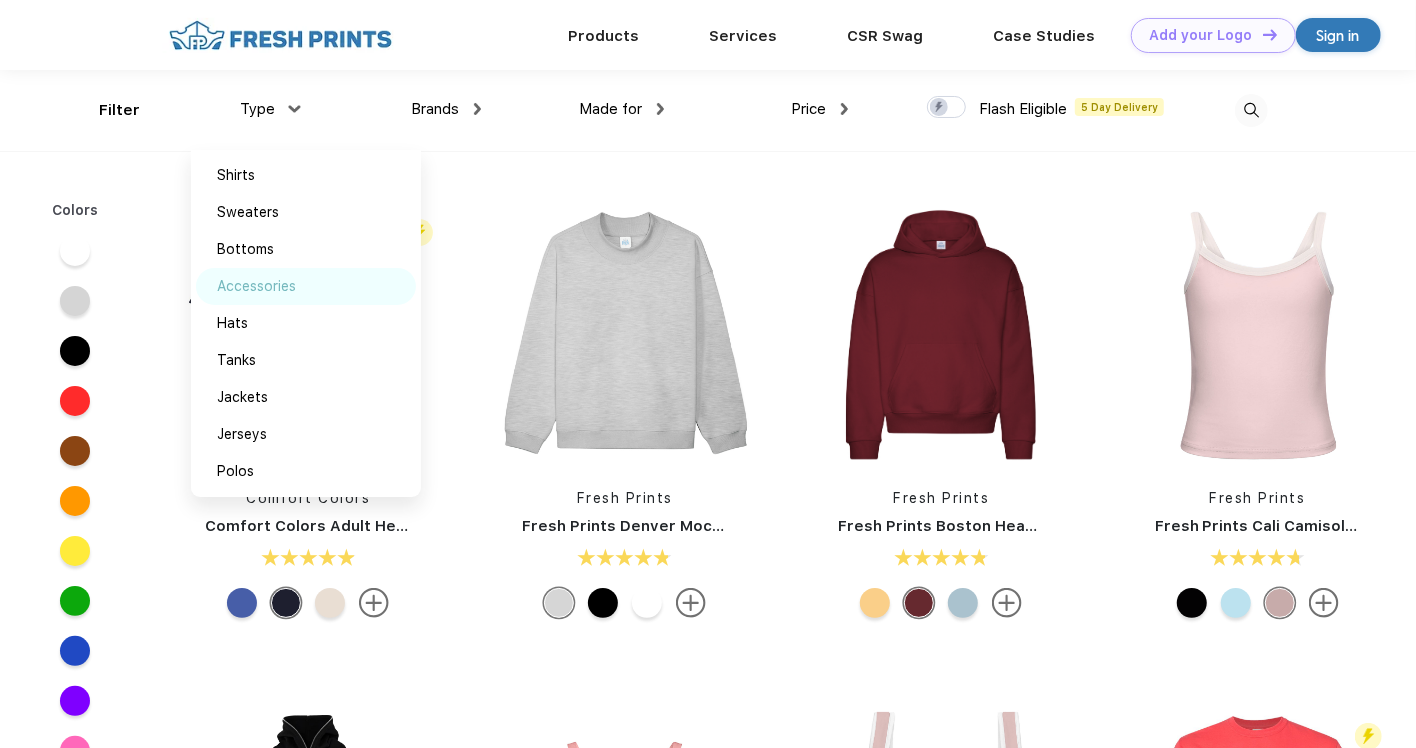 click on "Accessories" at bounding box center [257, 286] 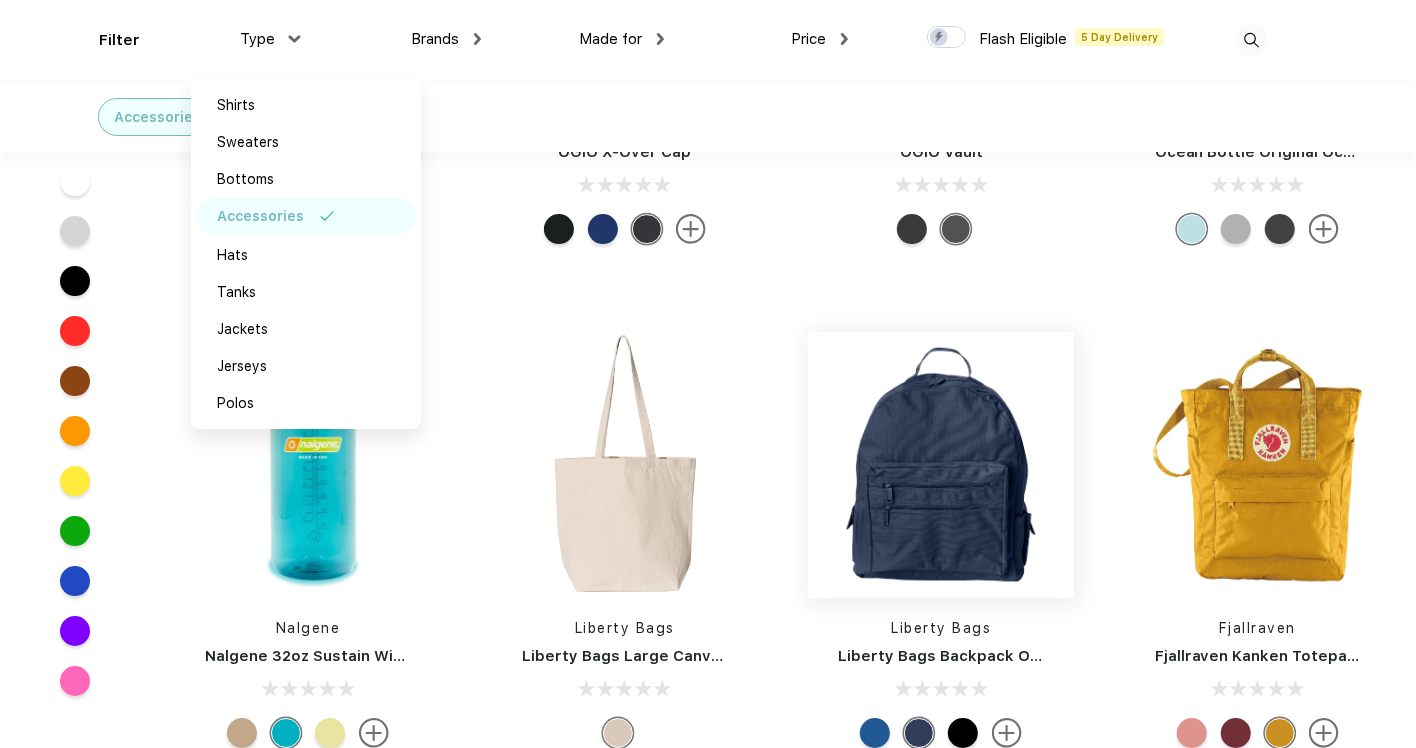 scroll, scrollTop: 8983, scrollLeft: 0, axis: vertical 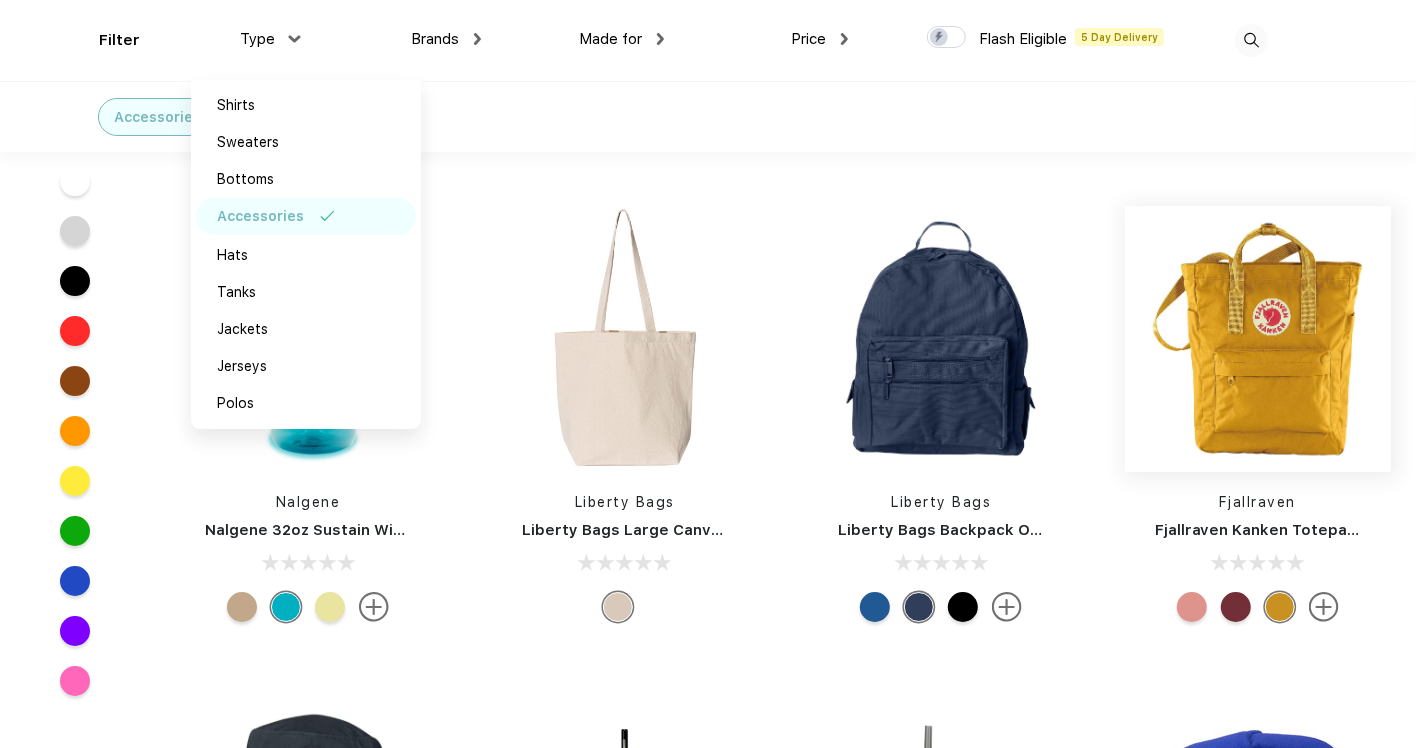 click at bounding box center (1258, 339) 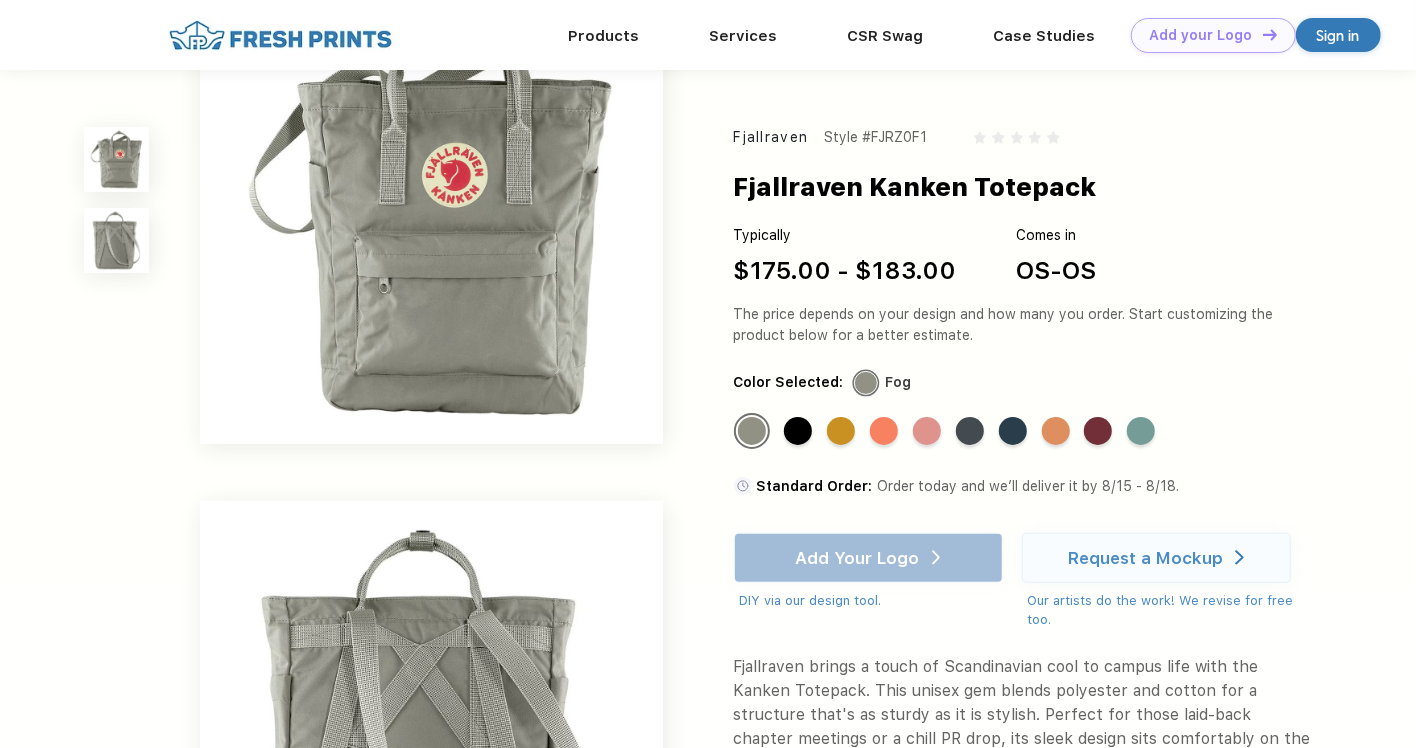 scroll, scrollTop: 75, scrollLeft: 0, axis: vertical 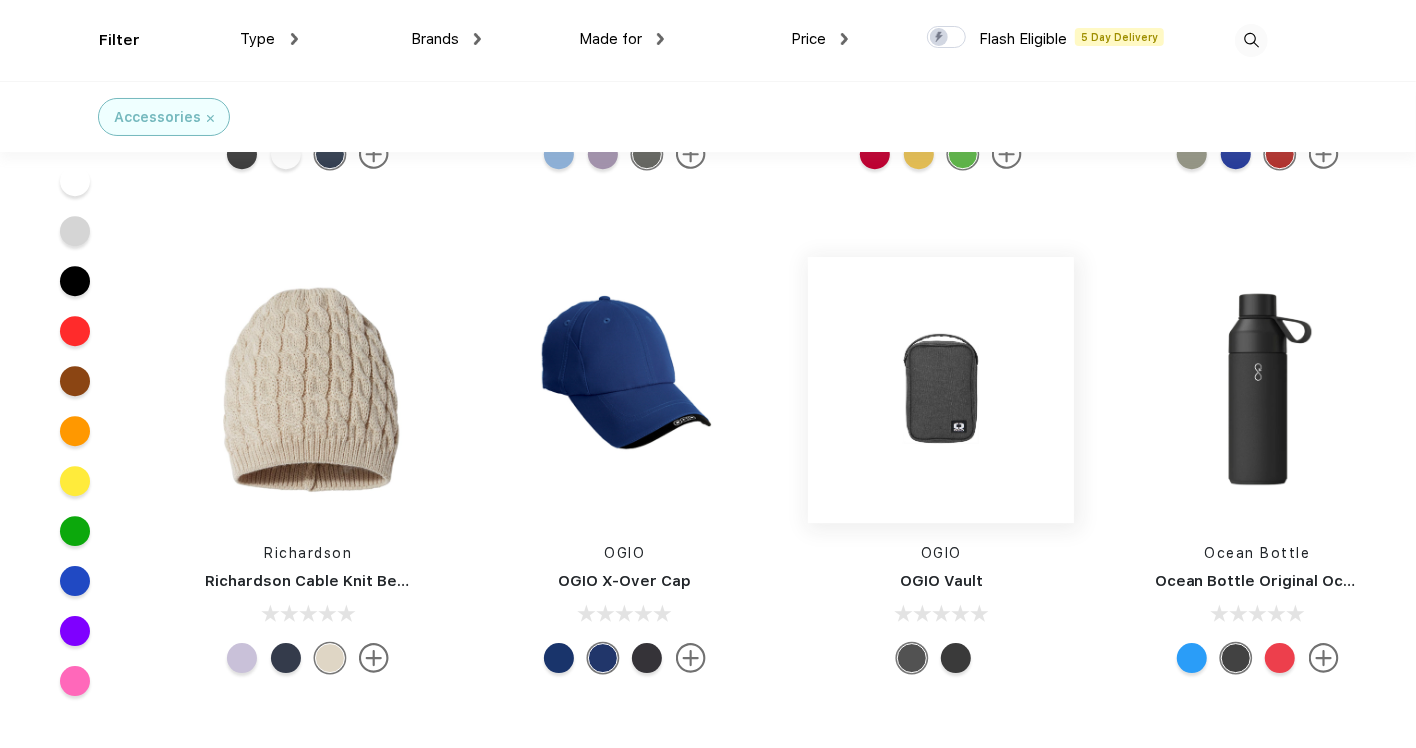 click at bounding box center (941, 390) 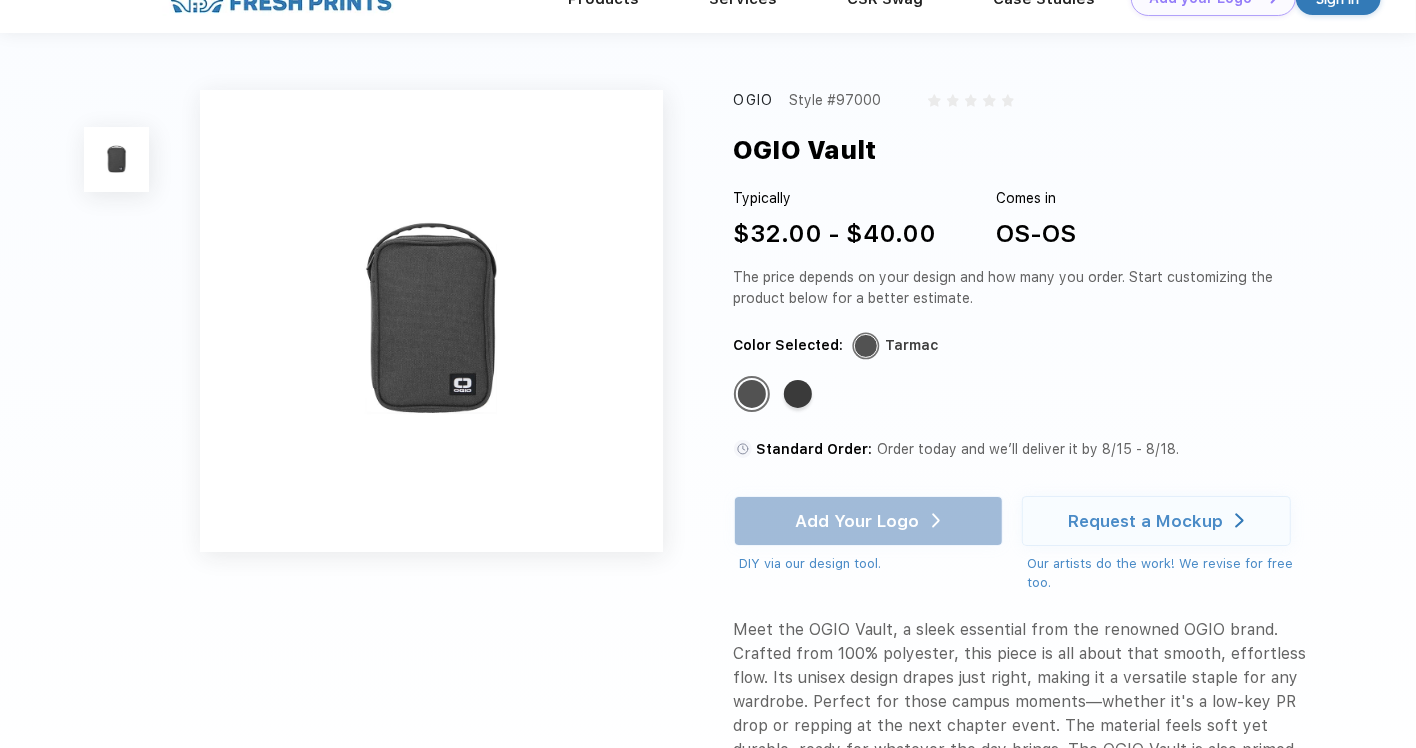 scroll, scrollTop: 0, scrollLeft: 0, axis: both 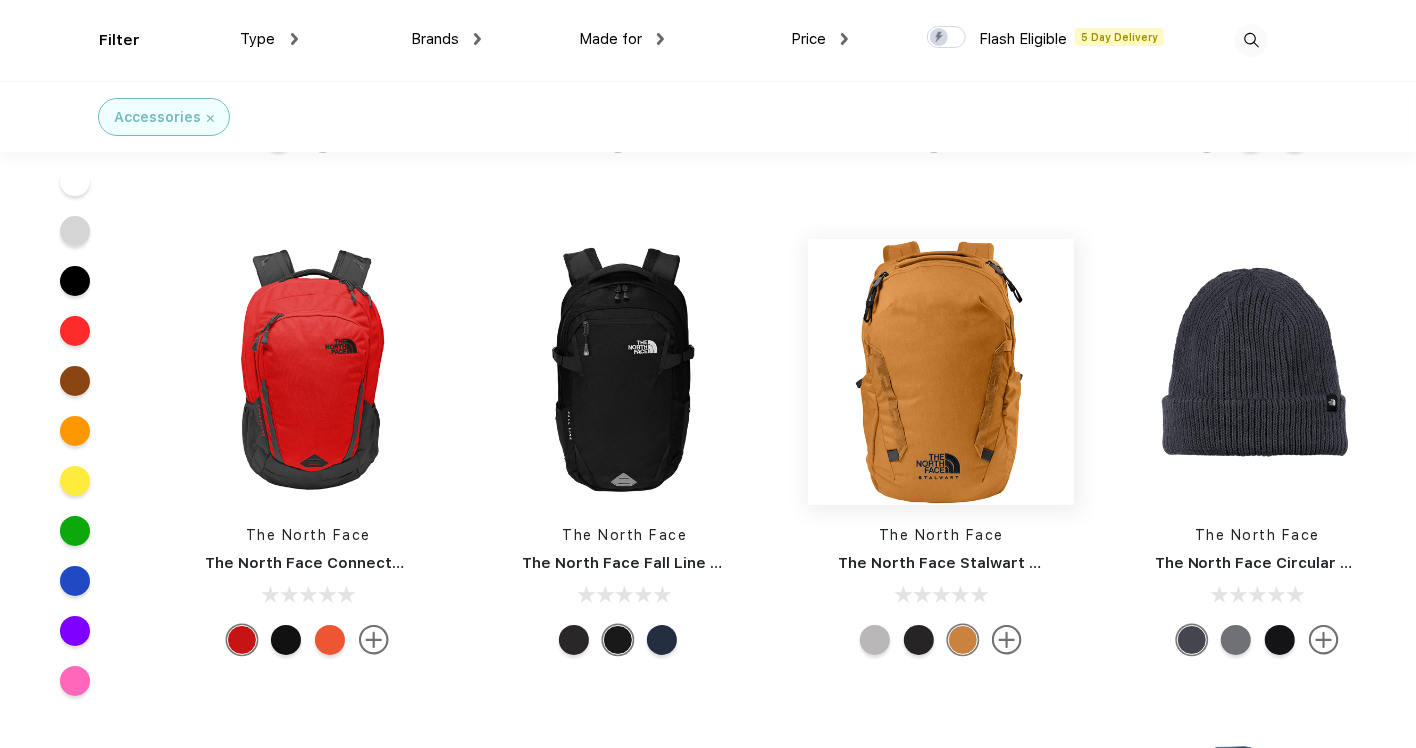 click at bounding box center (941, 372) 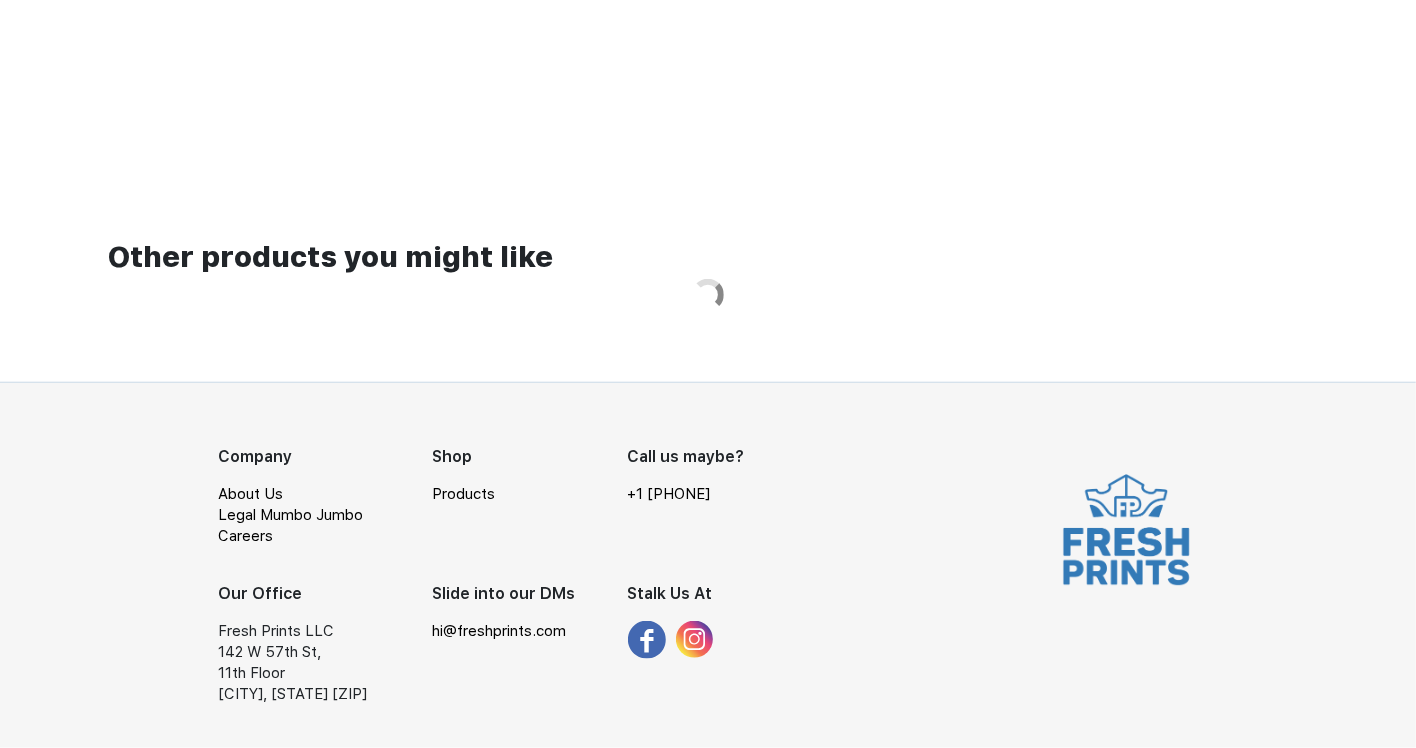 scroll, scrollTop: 0, scrollLeft: 0, axis: both 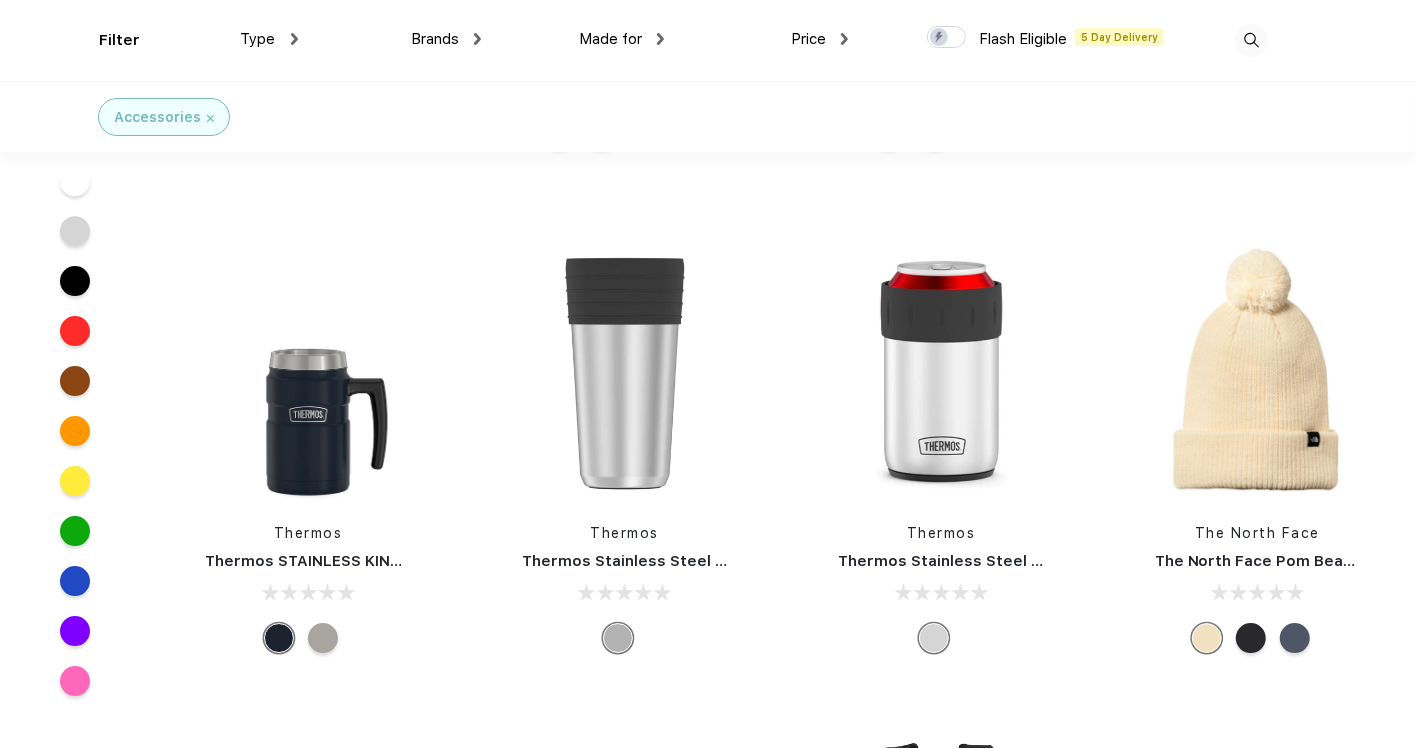 click at bounding box center (1251, 638) 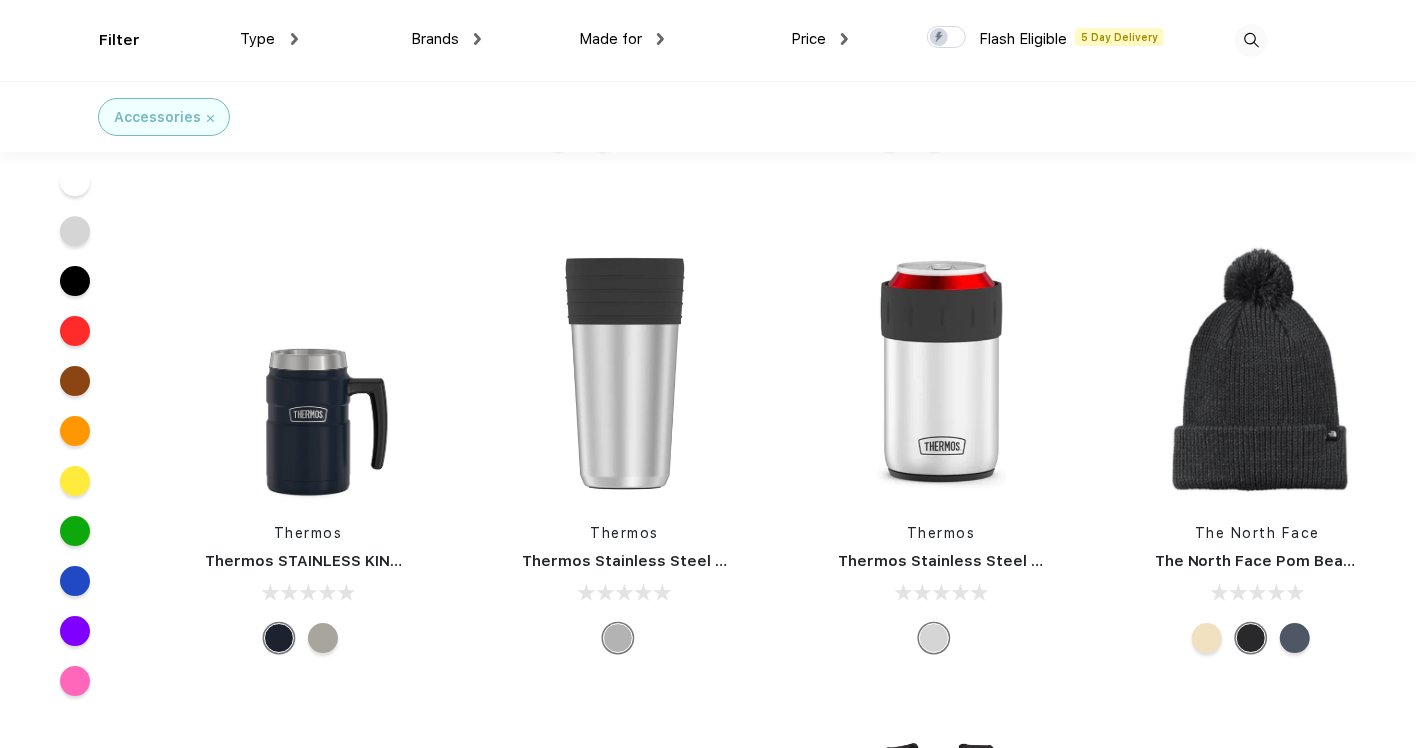 click at bounding box center [1251, 638] 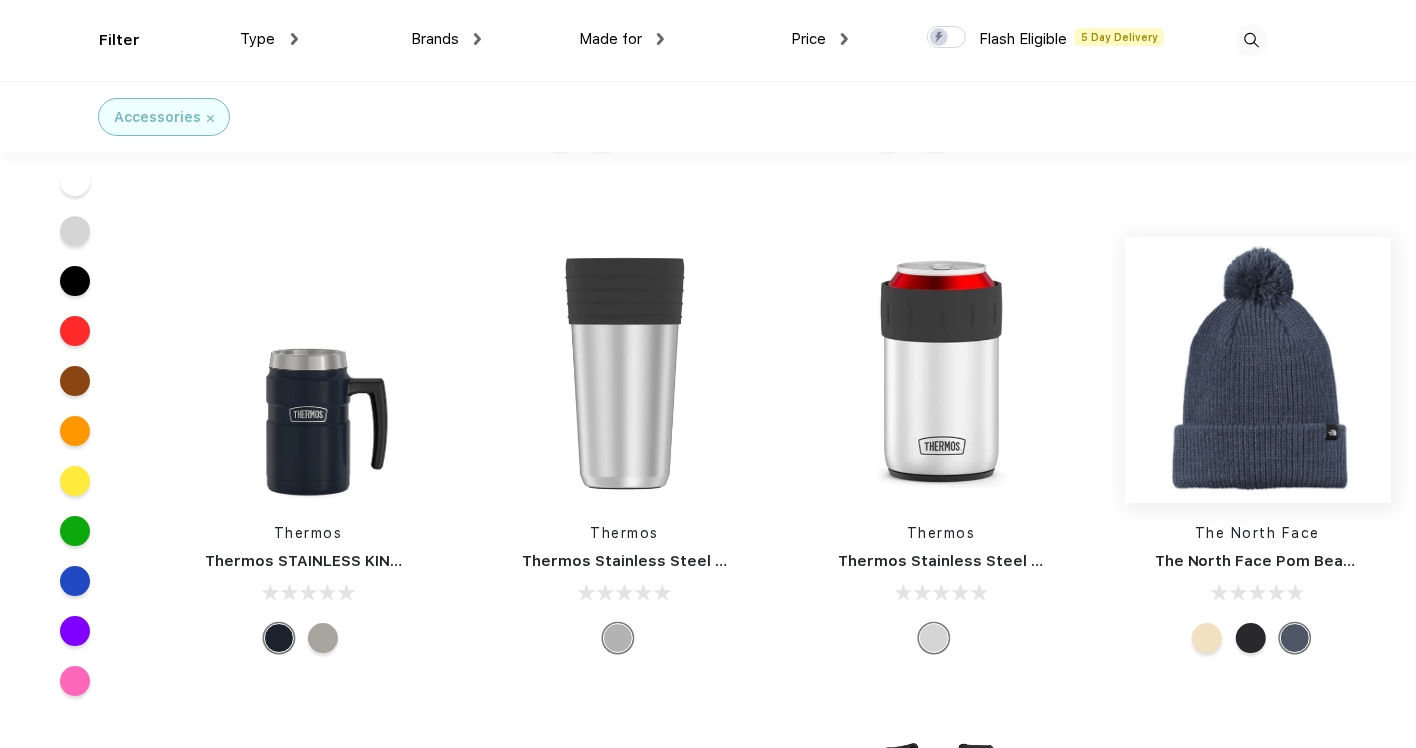 click at bounding box center [1258, 370] 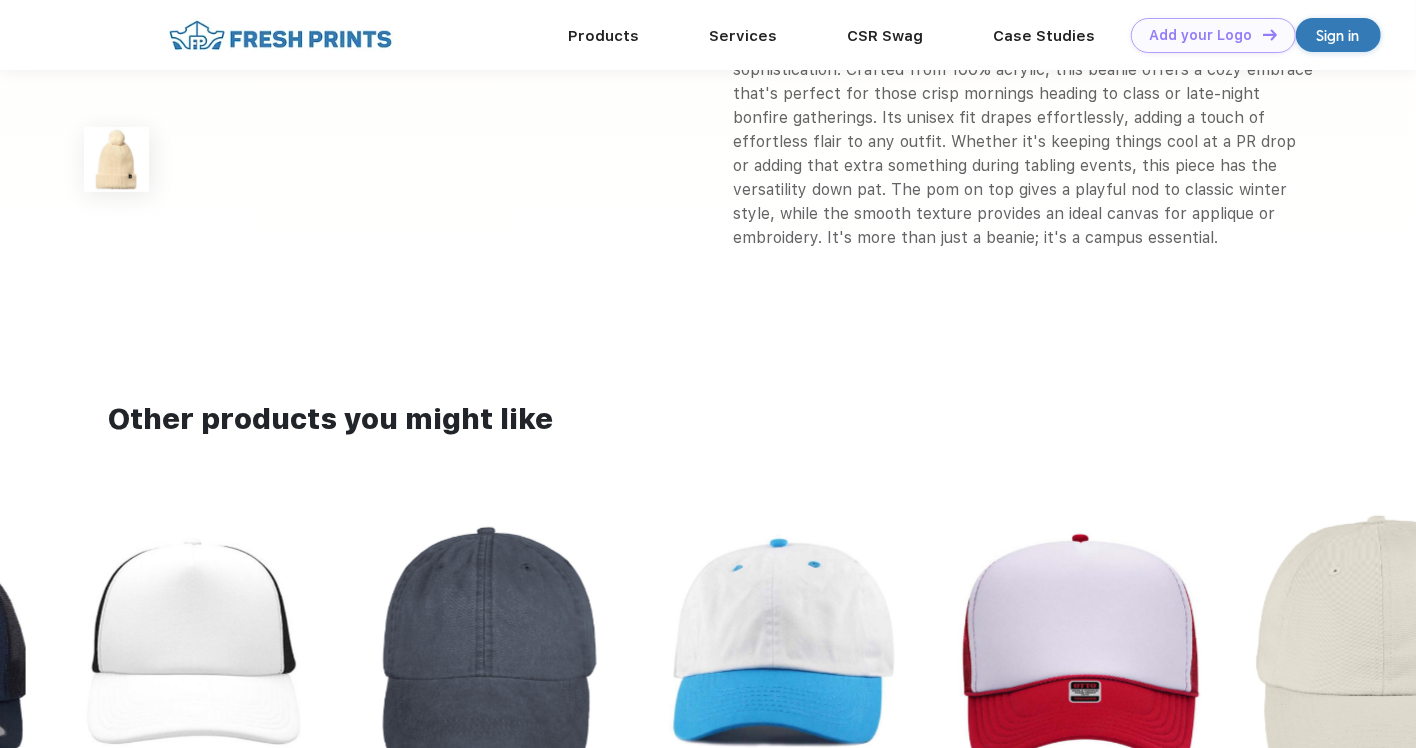 scroll, scrollTop: 0, scrollLeft: 0, axis: both 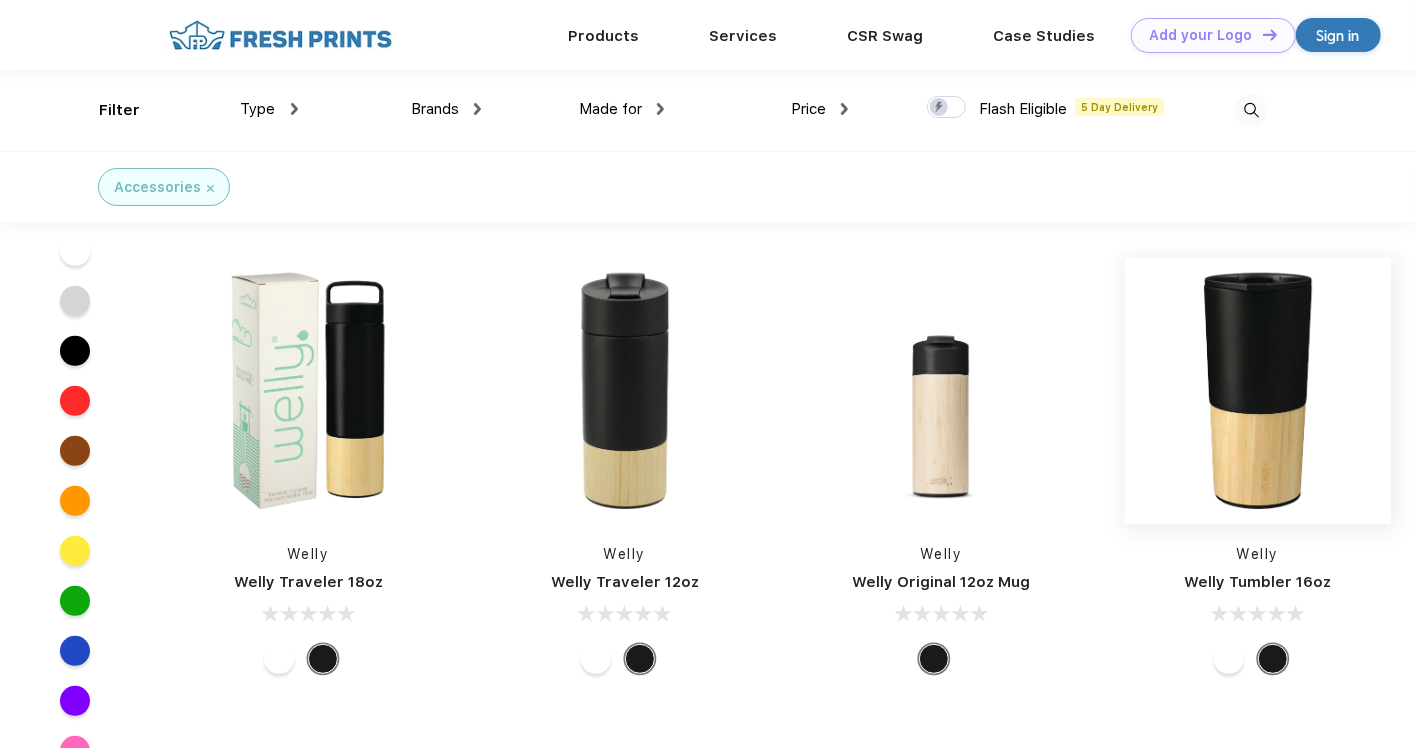 click at bounding box center (1258, 391) 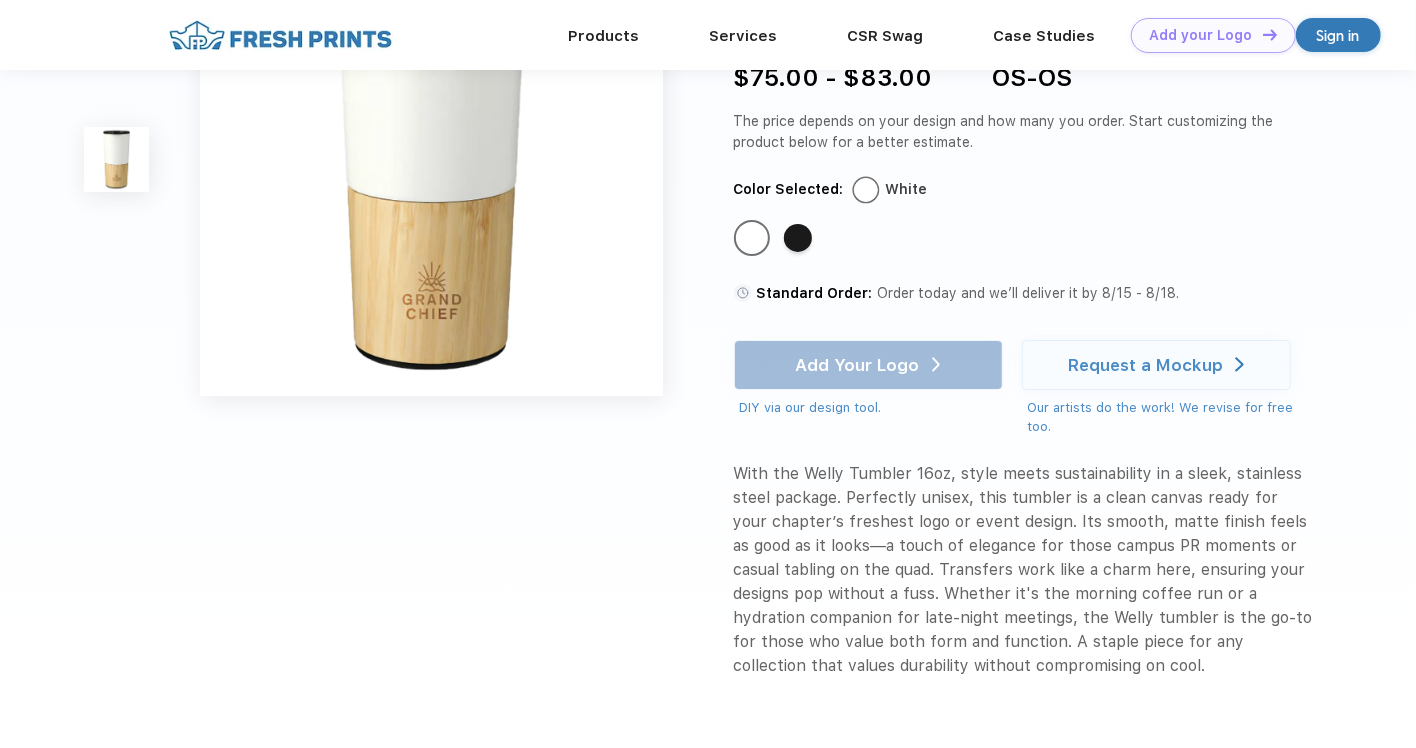 scroll, scrollTop: 0, scrollLeft: 0, axis: both 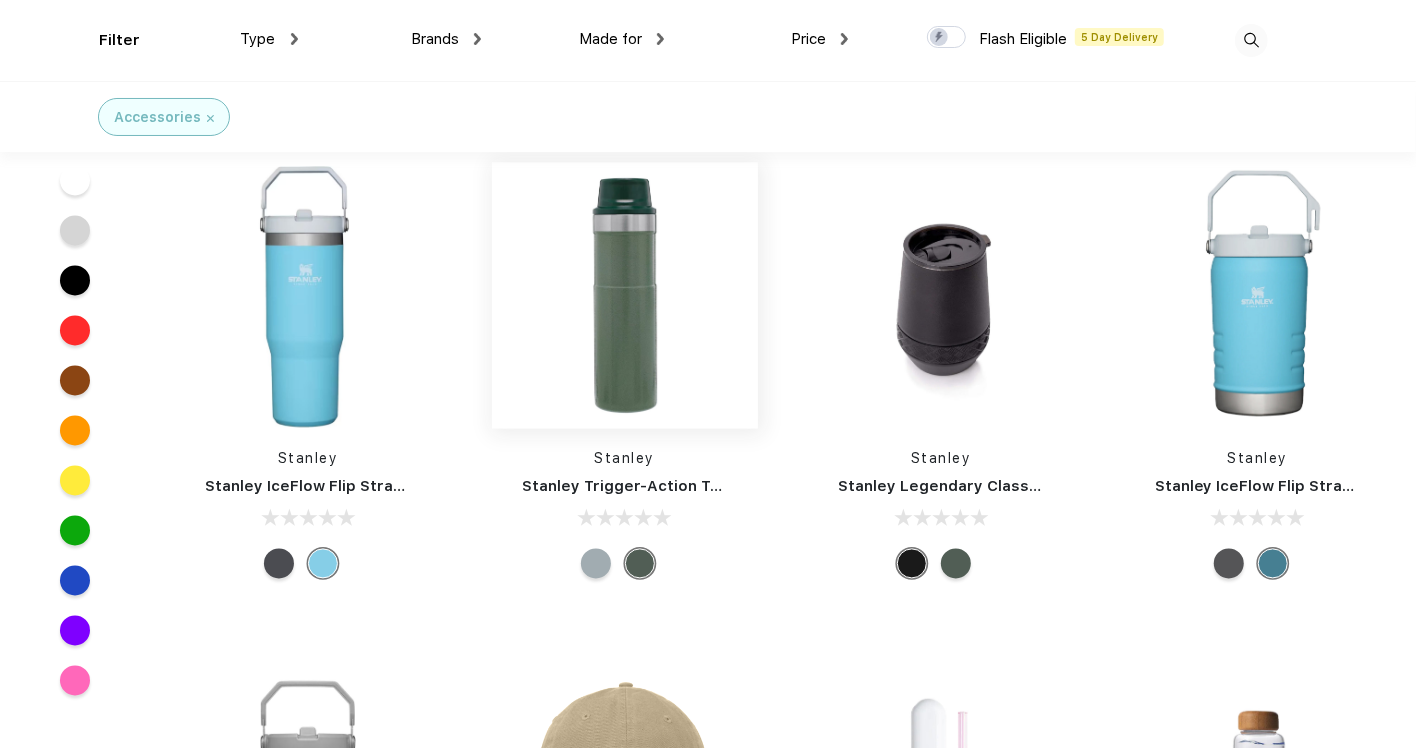 click at bounding box center (625, 296) 